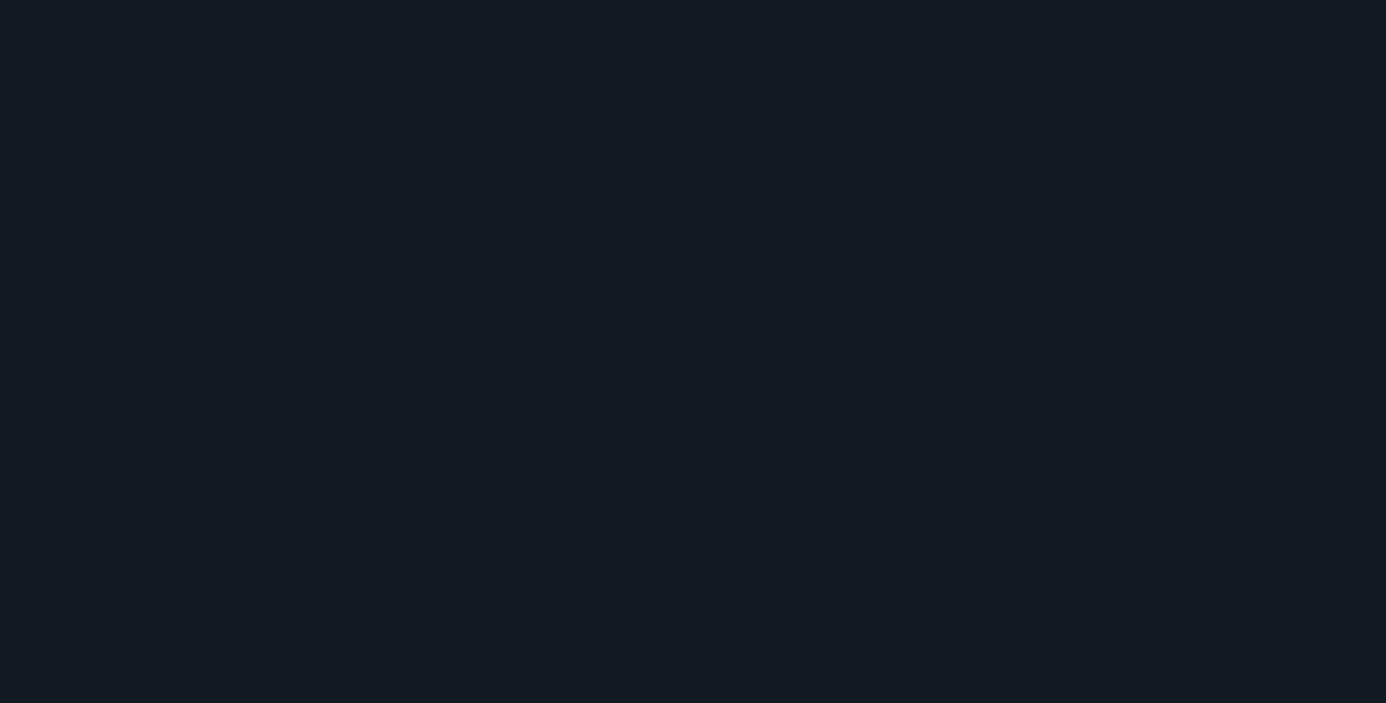 scroll, scrollTop: 0, scrollLeft: 0, axis: both 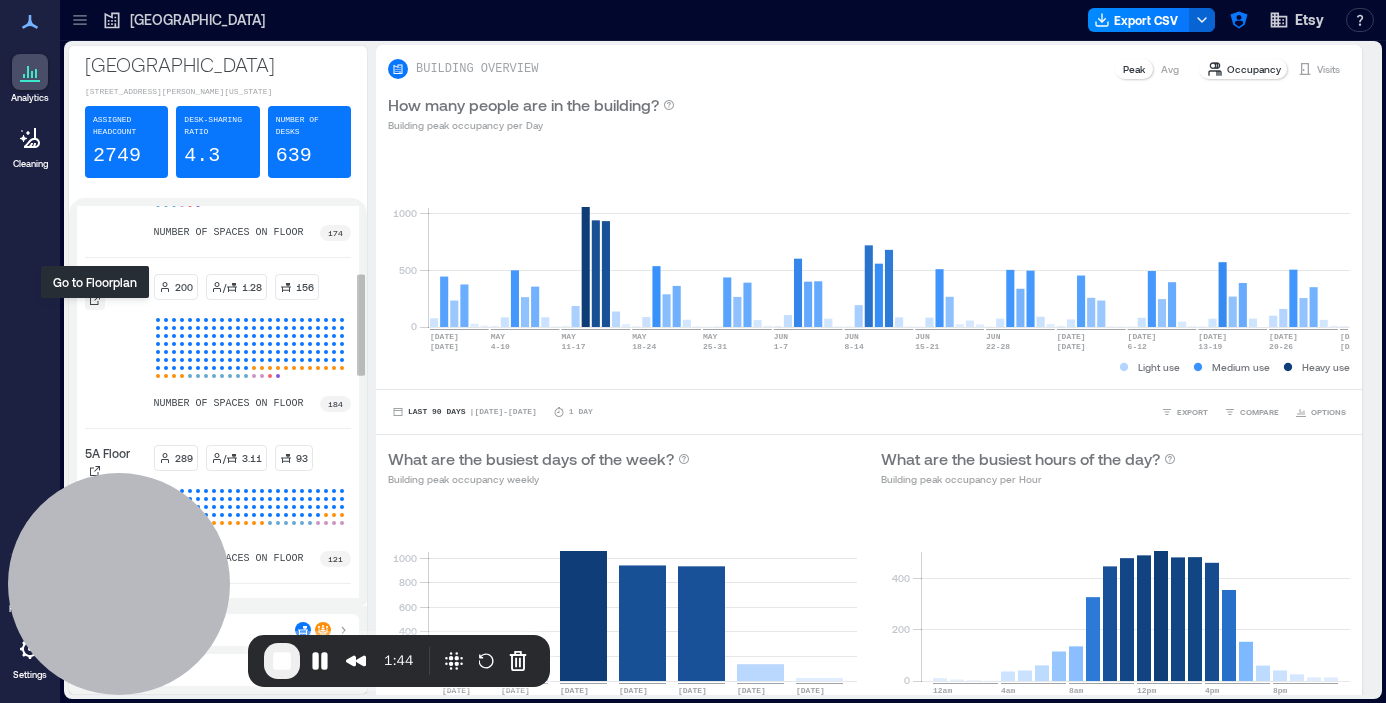 click 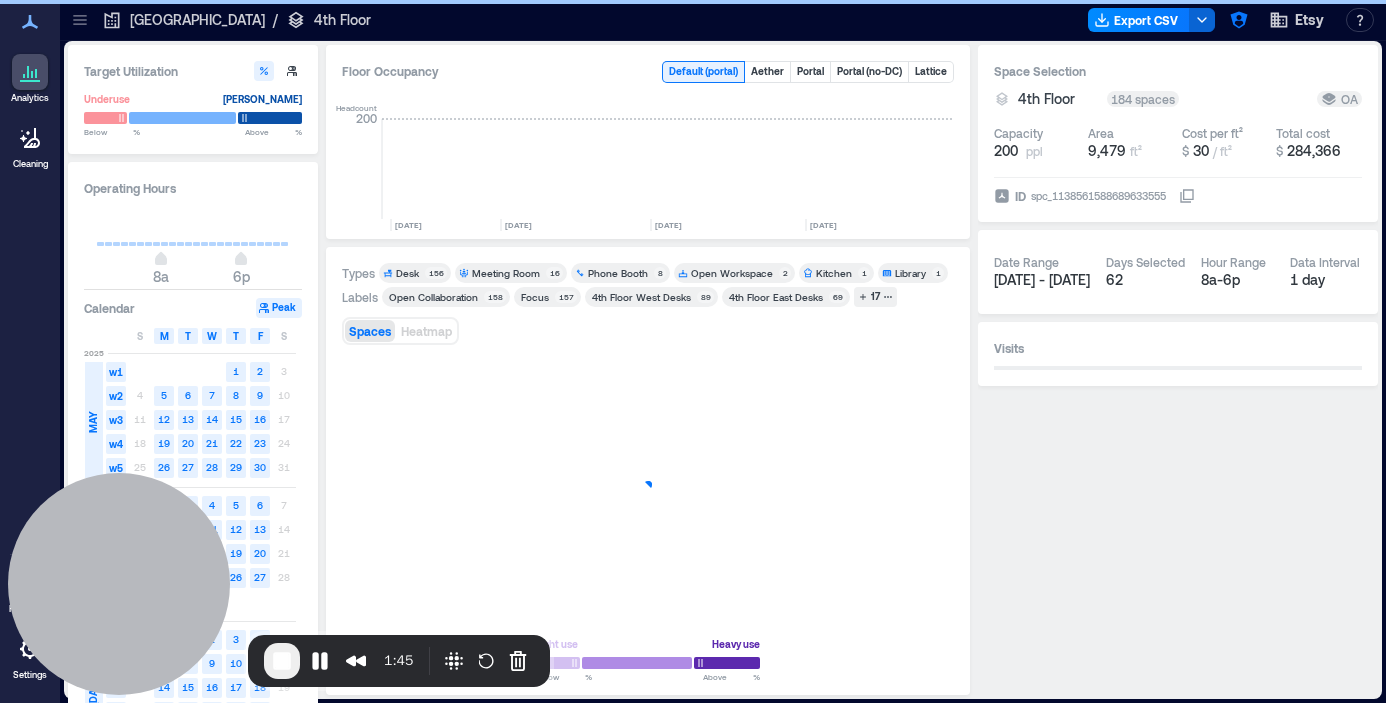 scroll, scrollTop: 0, scrollLeft: 3031, axis: horizontal 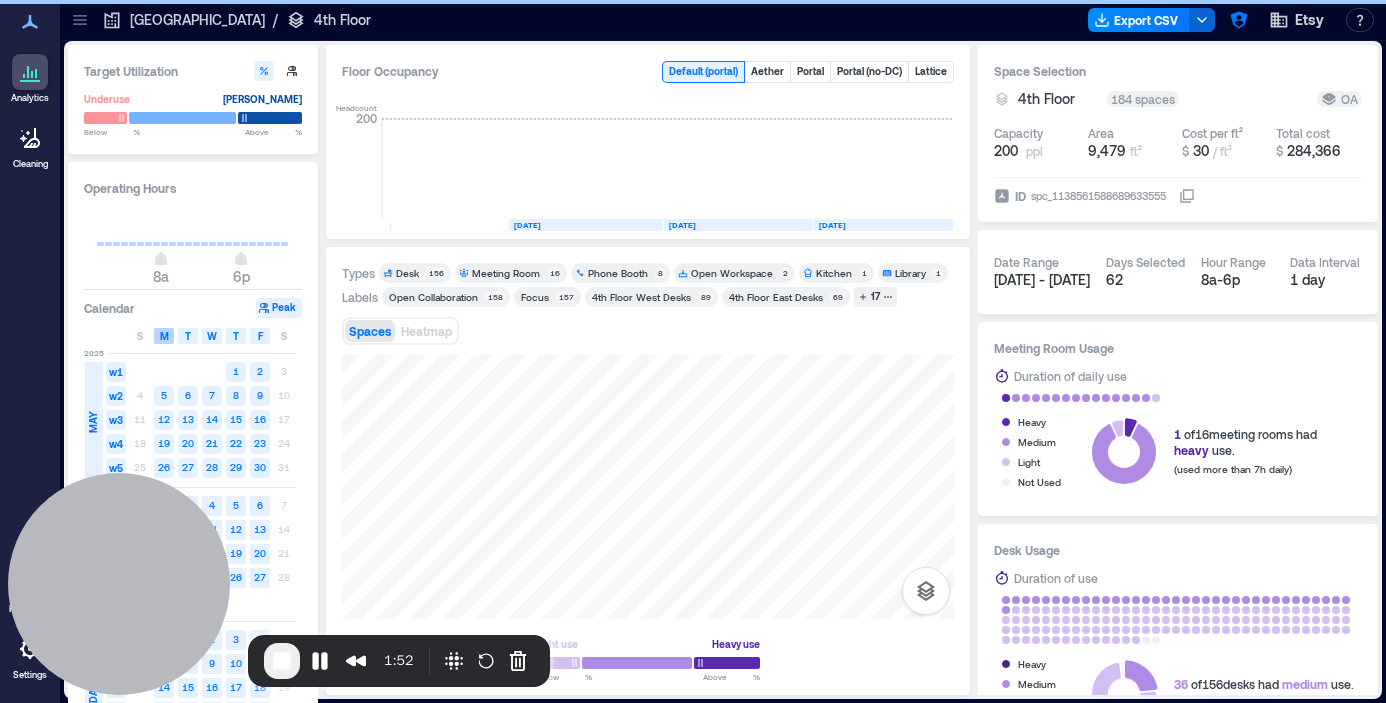 click on "M" at bounding box center [164, 336] 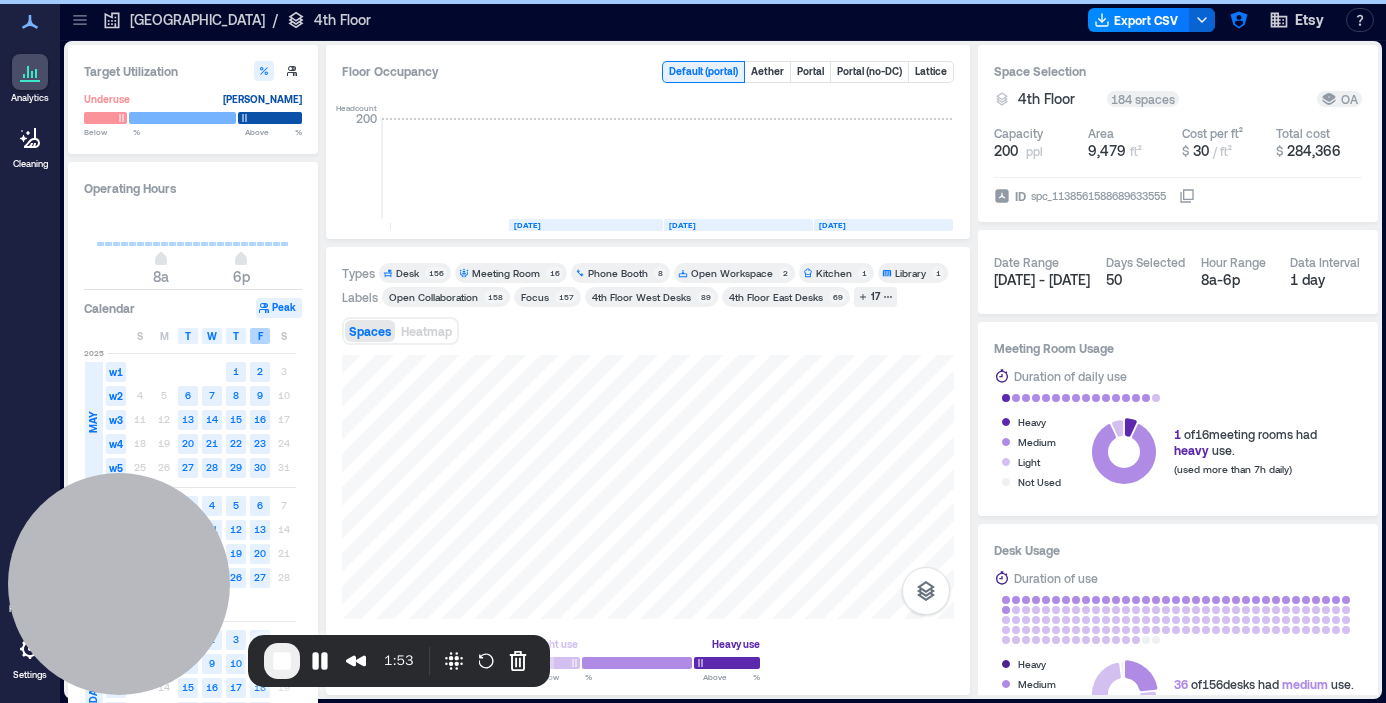 click on "F" at bounding box center [260, 336] 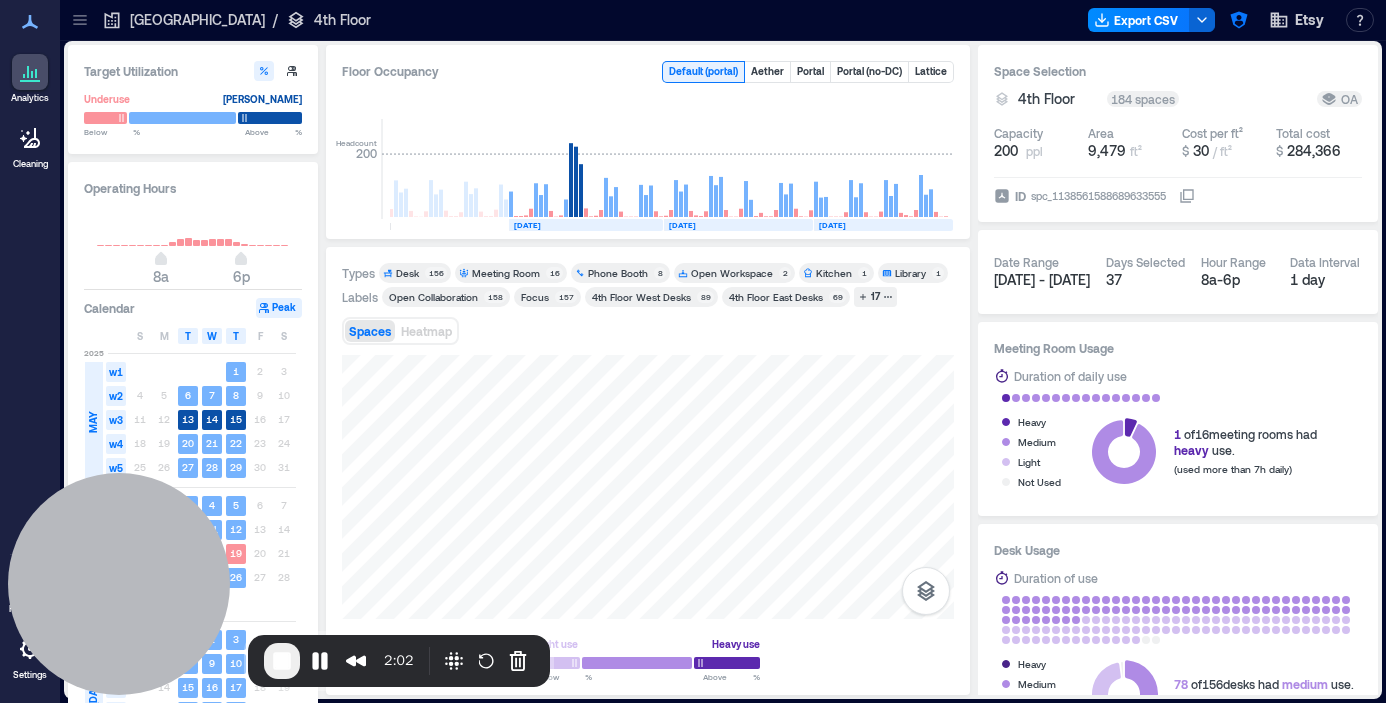 click on "Desk" at bounding box center (407, 273) 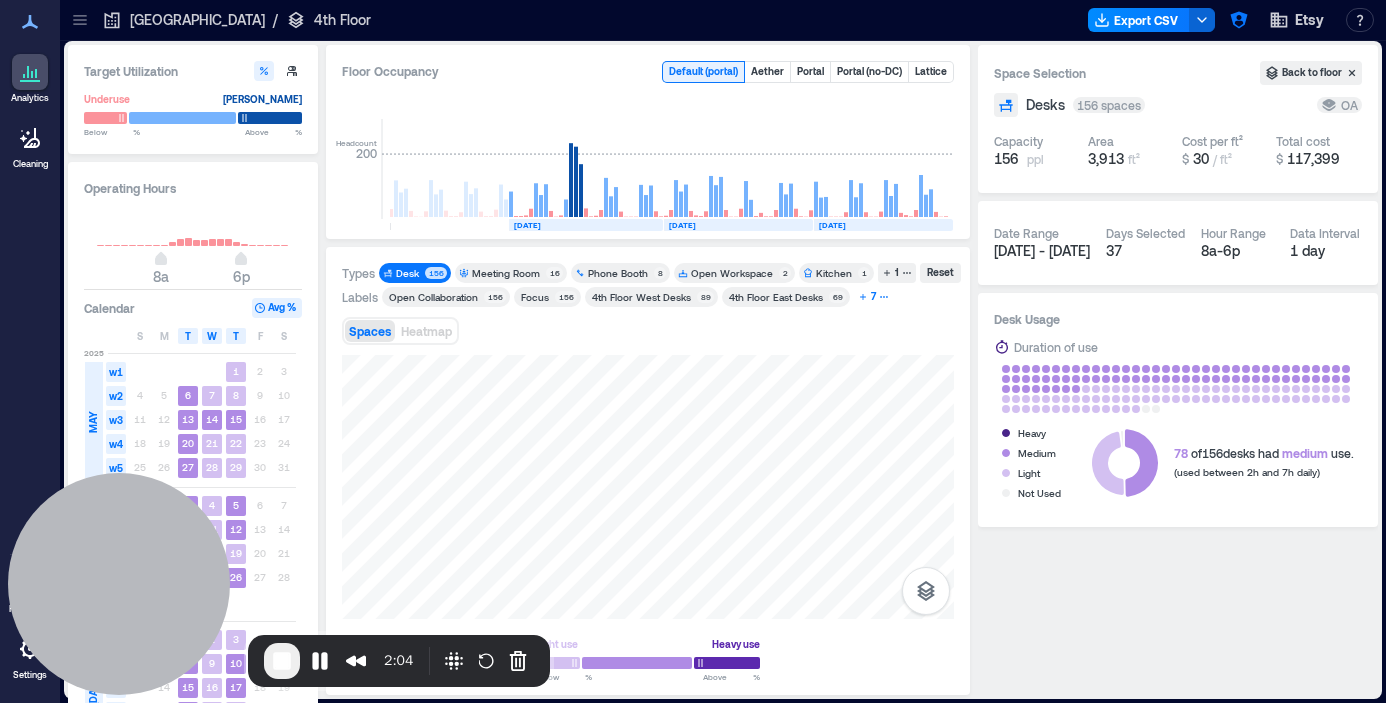 click on "7" at bounding box center (873, 297) 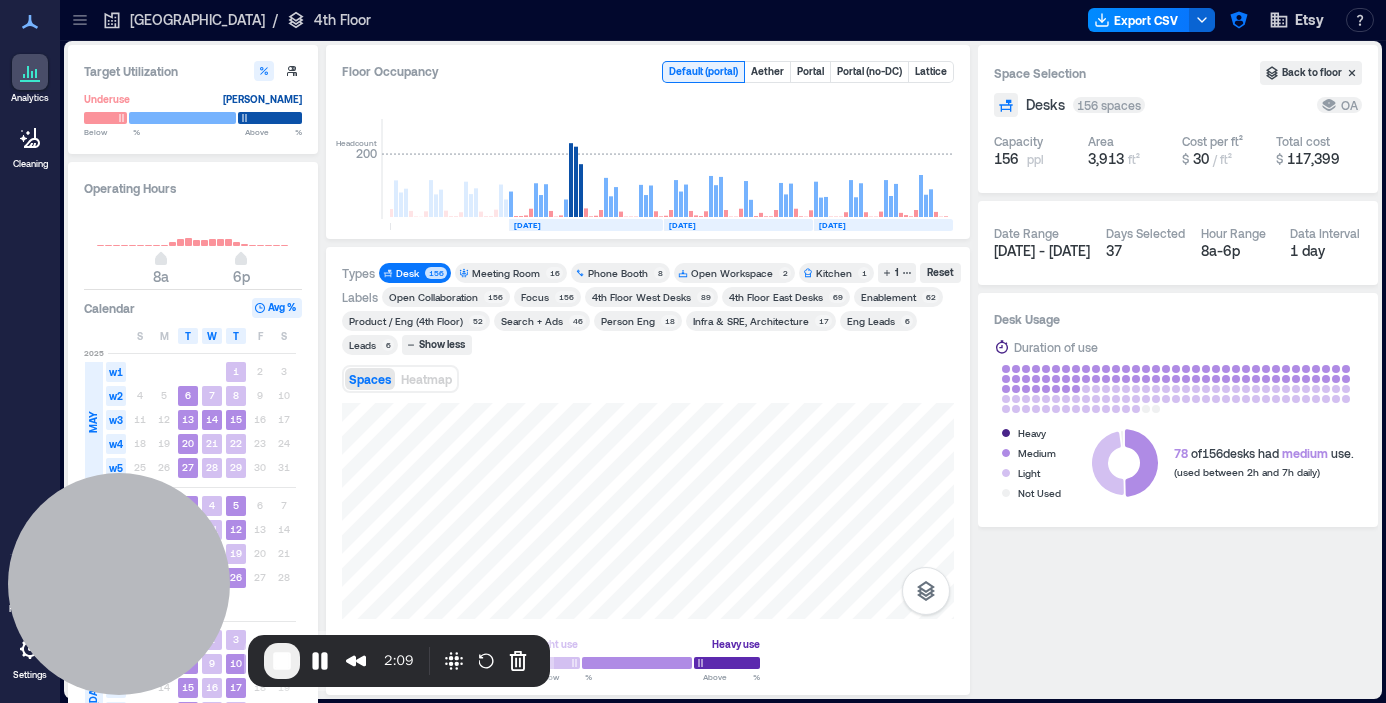 click on "Enablement" at bounding box center [888, 297] 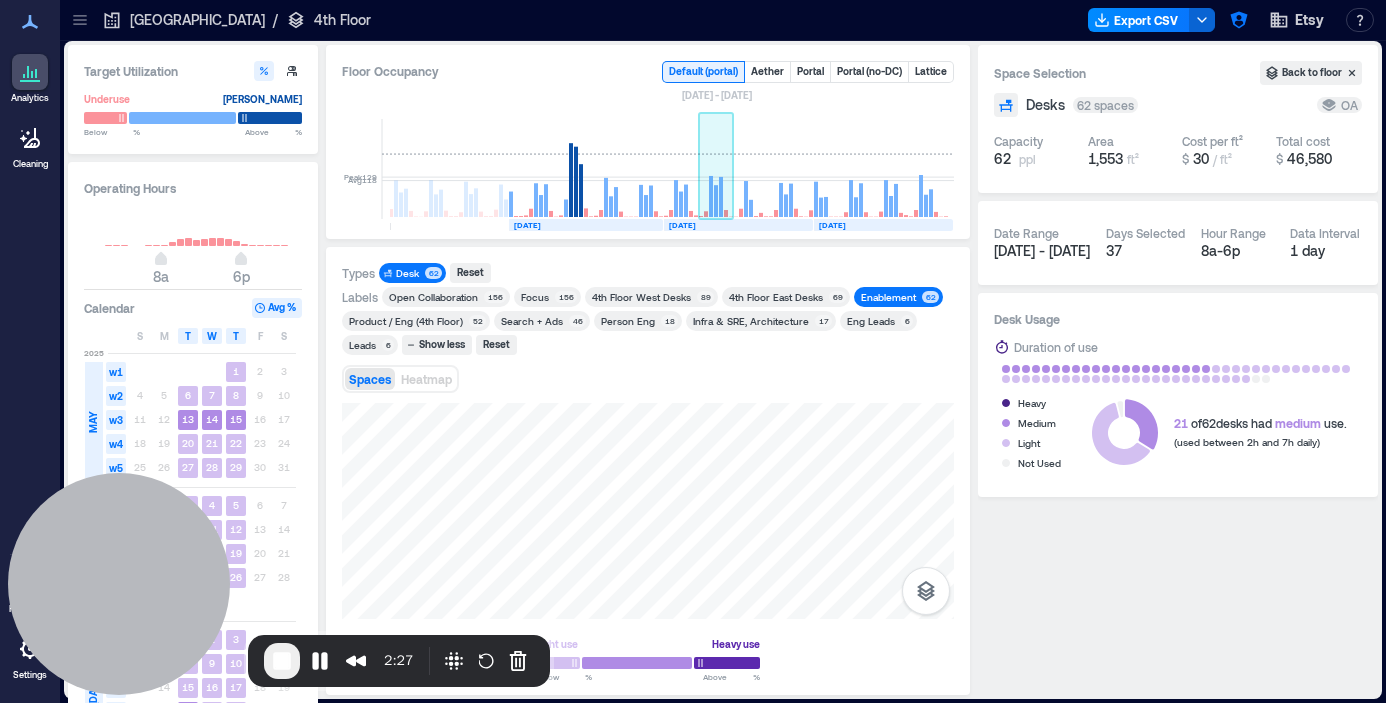 click 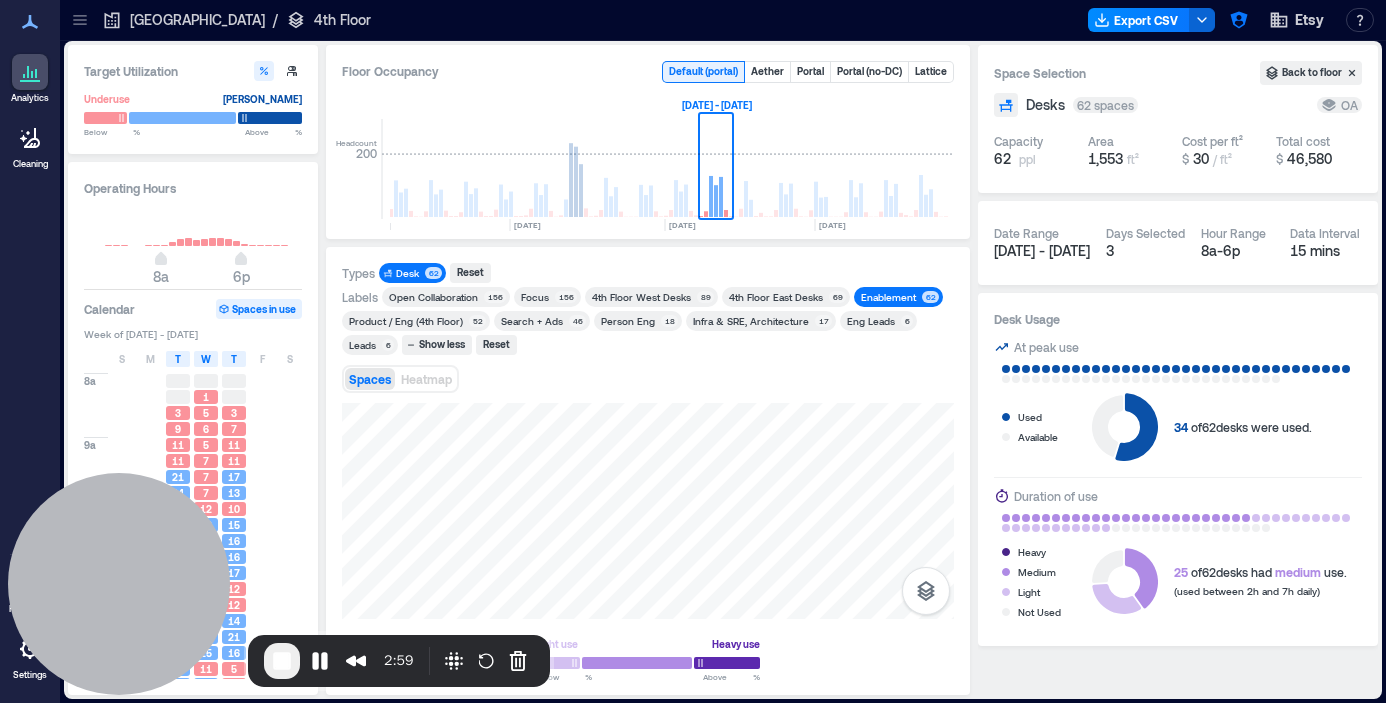 click on "[GEOGRAPHIC_DATA]" at bounding box center (197, 20) 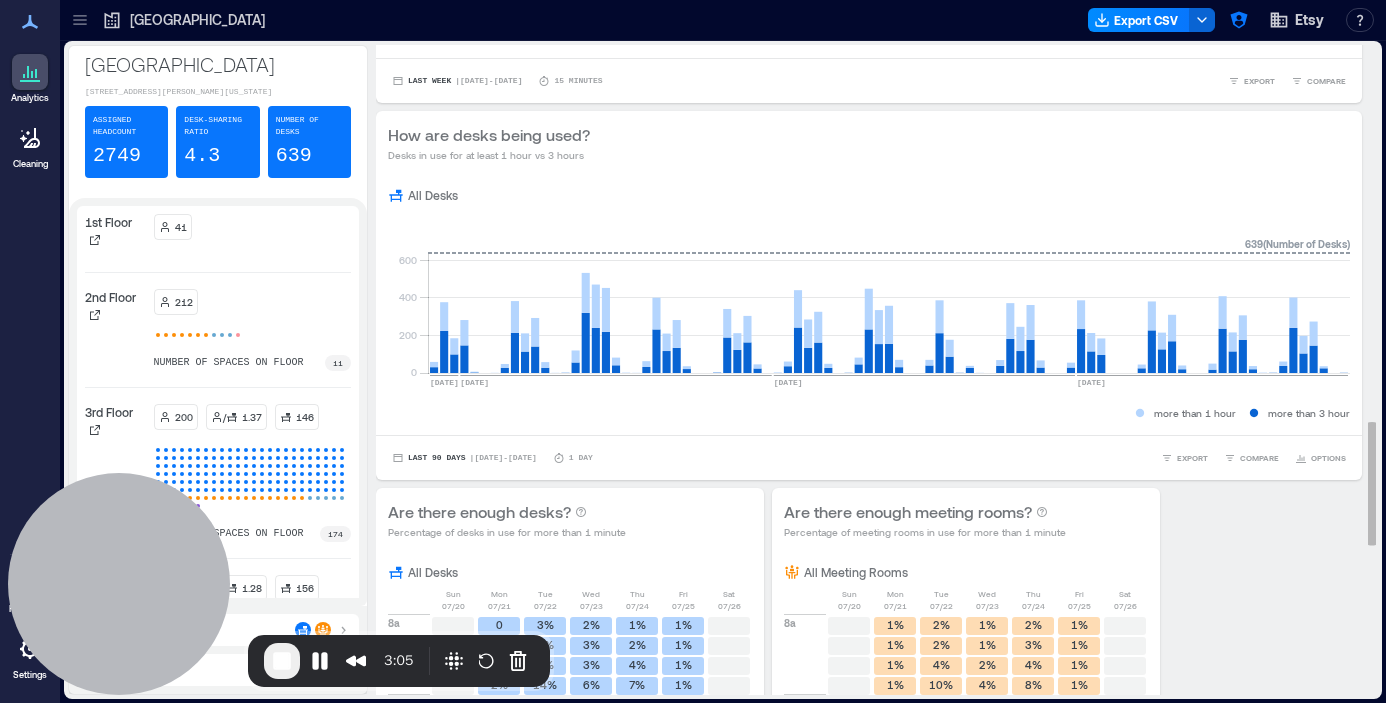 scroll, scrollTop: 1980, scrollLeft: 0, axis: vertical 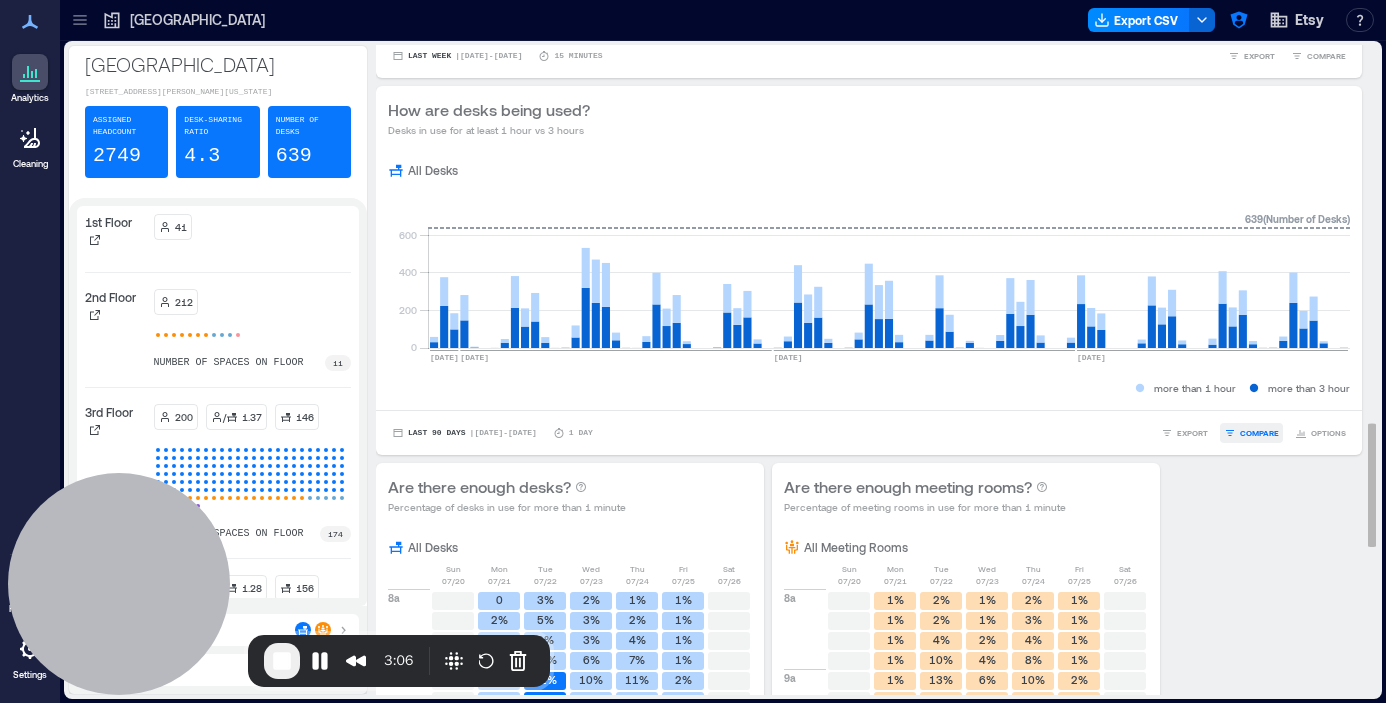 click on "COMPARE" at bounding box center (1259, 433) 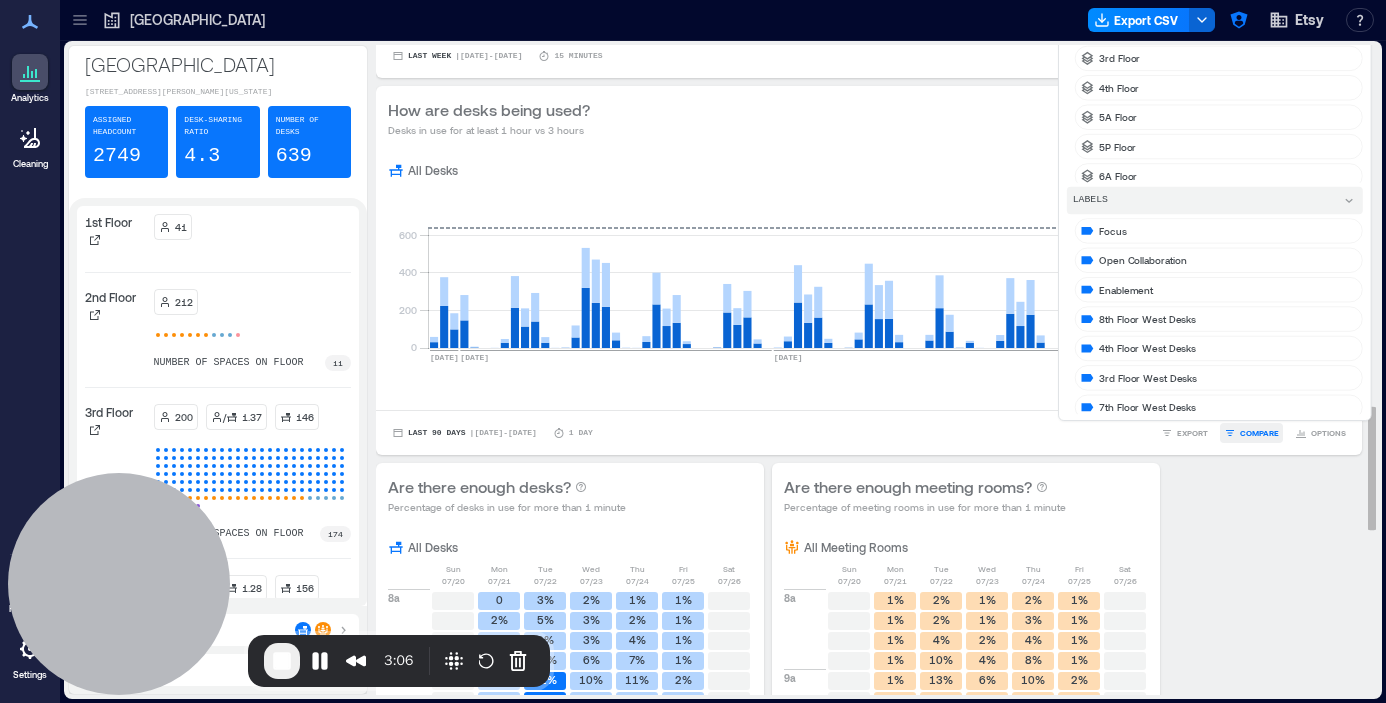 scroll, scrollTop: 1892, scrollLeft: 0, axis: vertical 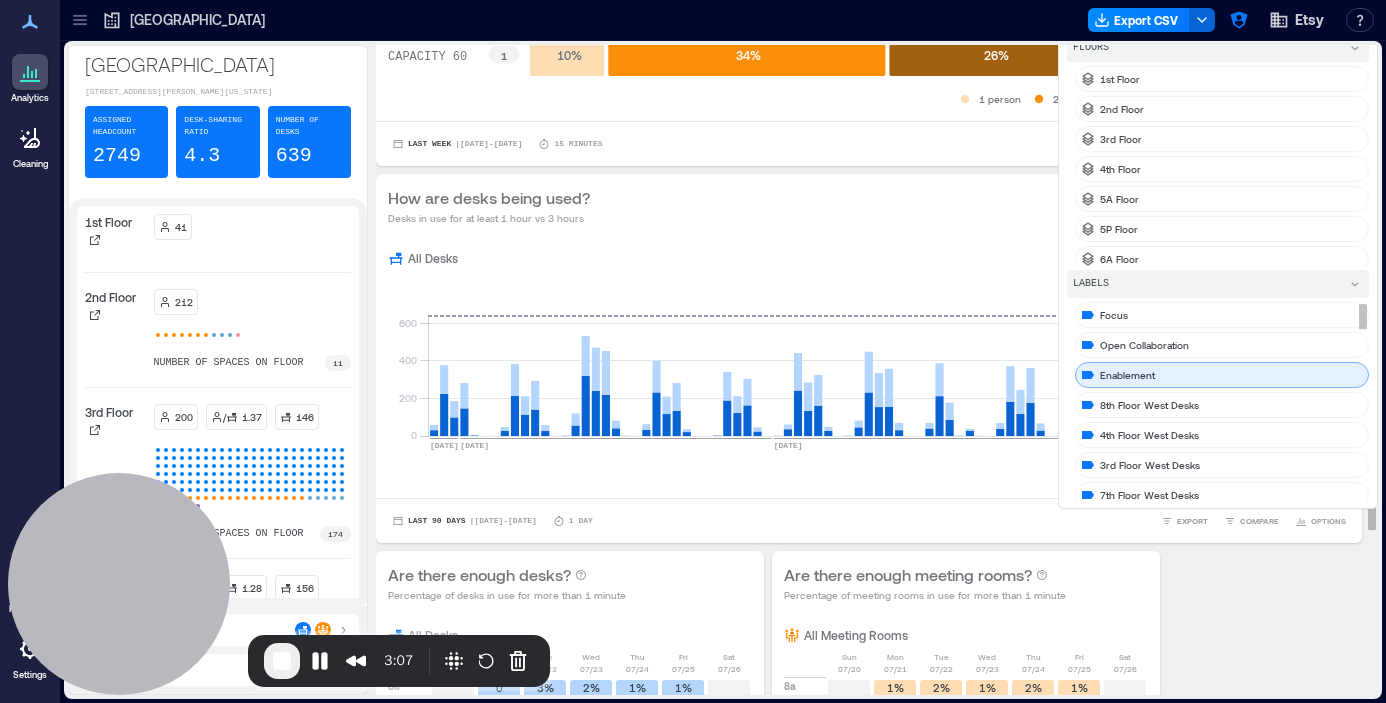 click on "Enablement" at bounding box center [1222, 375] 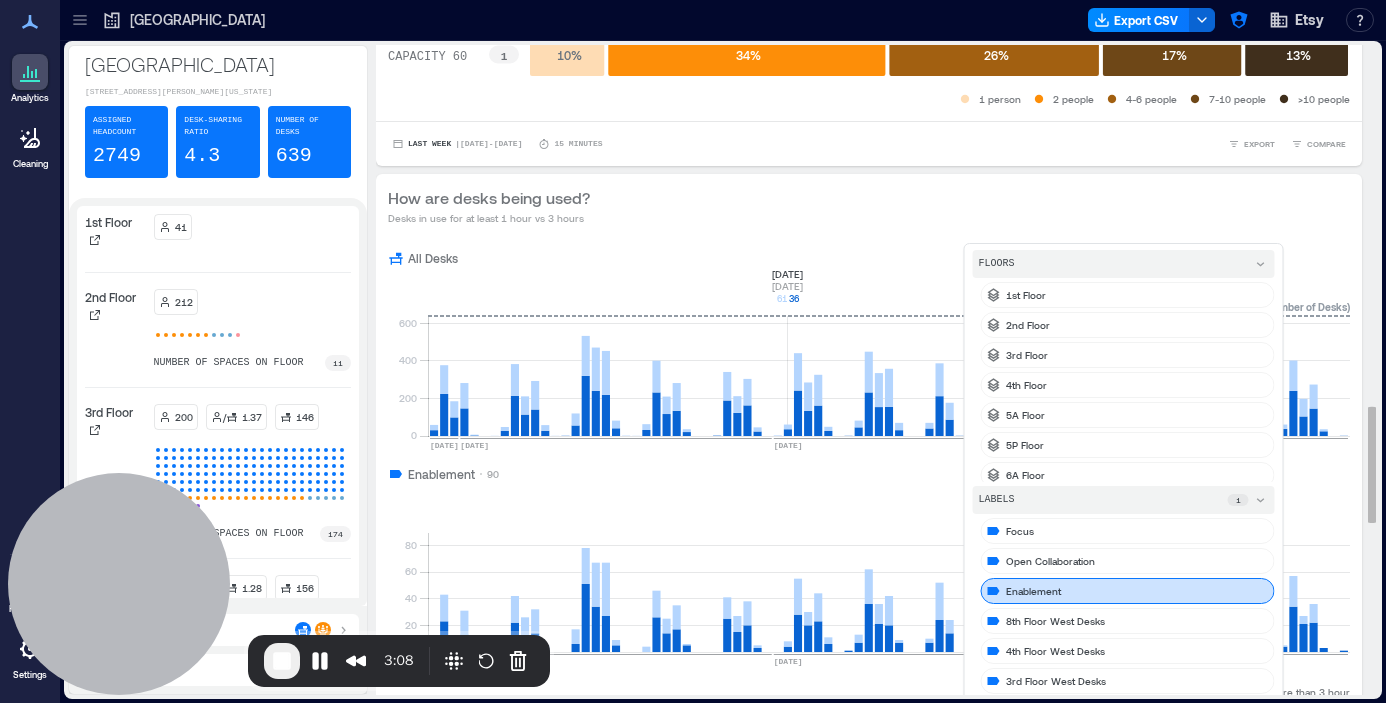 scroll, scrollTop: 1918, scrollLeft: 0, axis: vertical 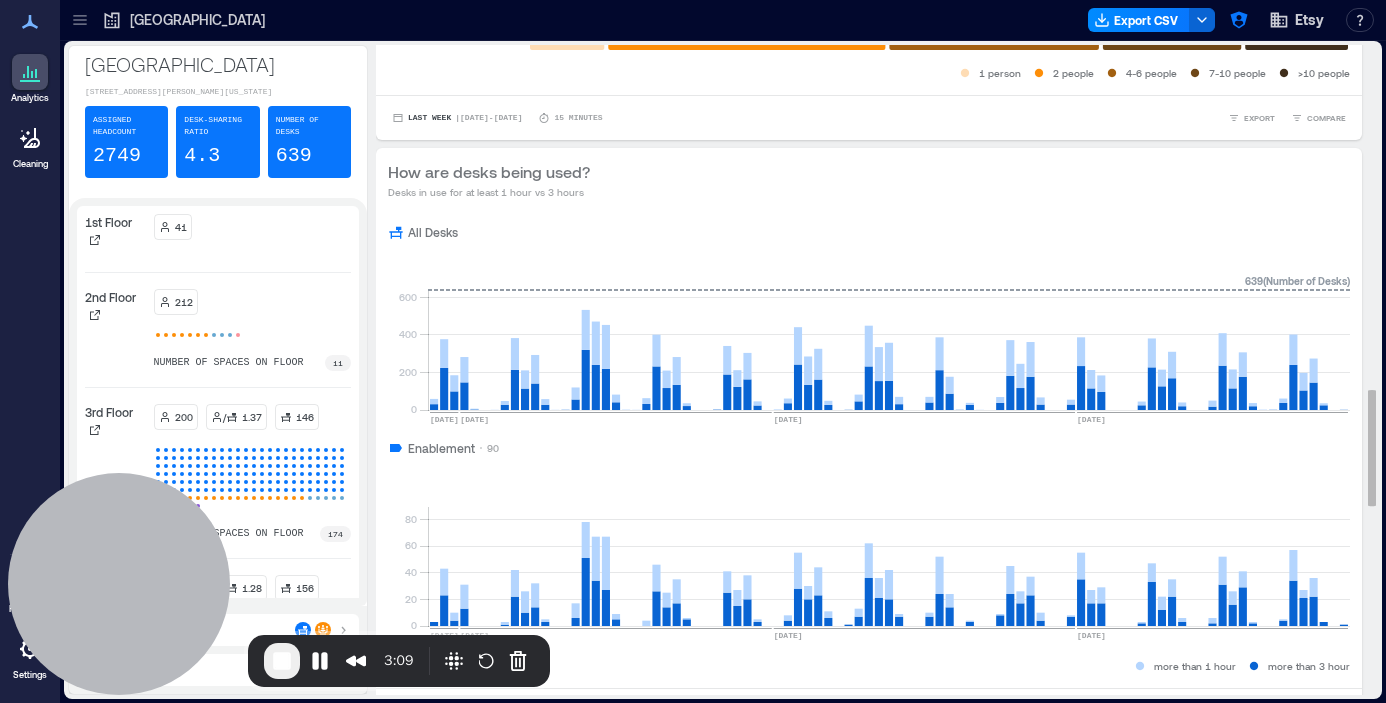click on "How are desks being used? Desks in use for at least 1 hour vs 3 hours" at bounding box center (869, 180) 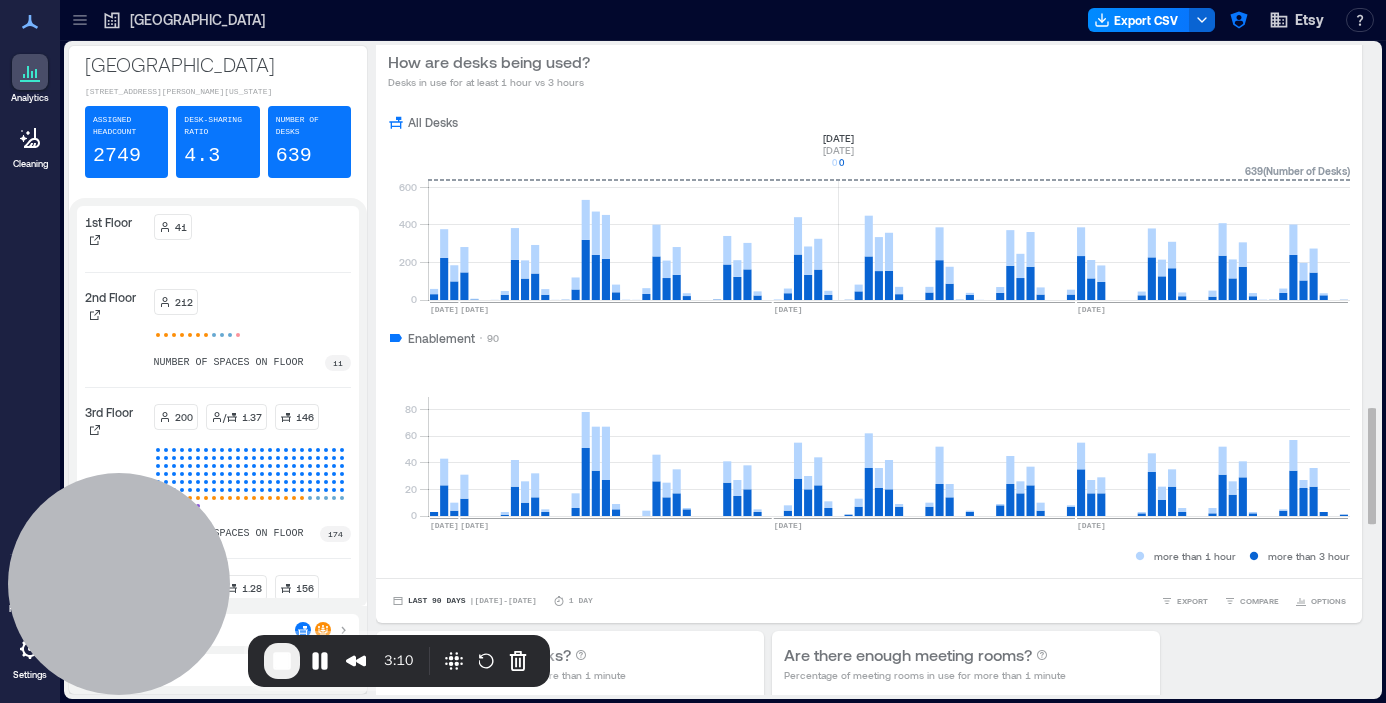 scroll, scrollTop: 2011, scrollLeft: 0, axis: vertical 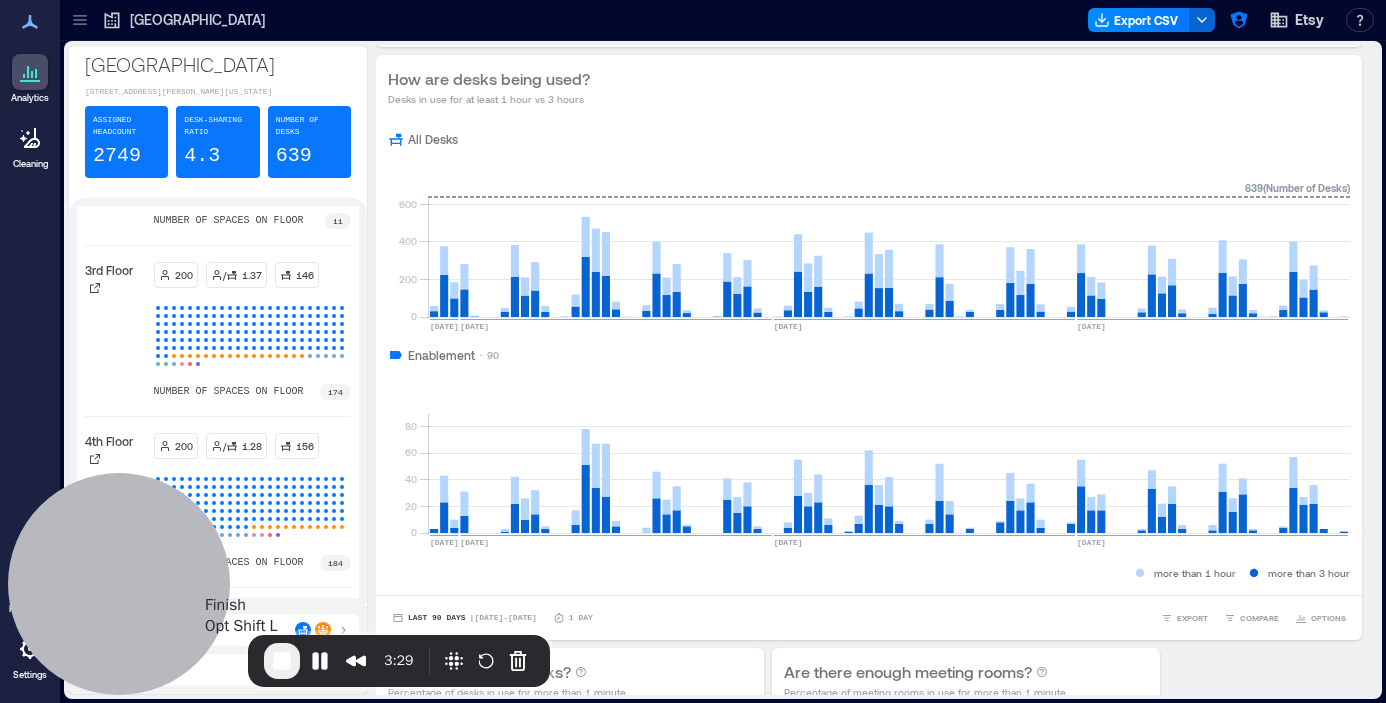 click at bounding box center [282, 661] 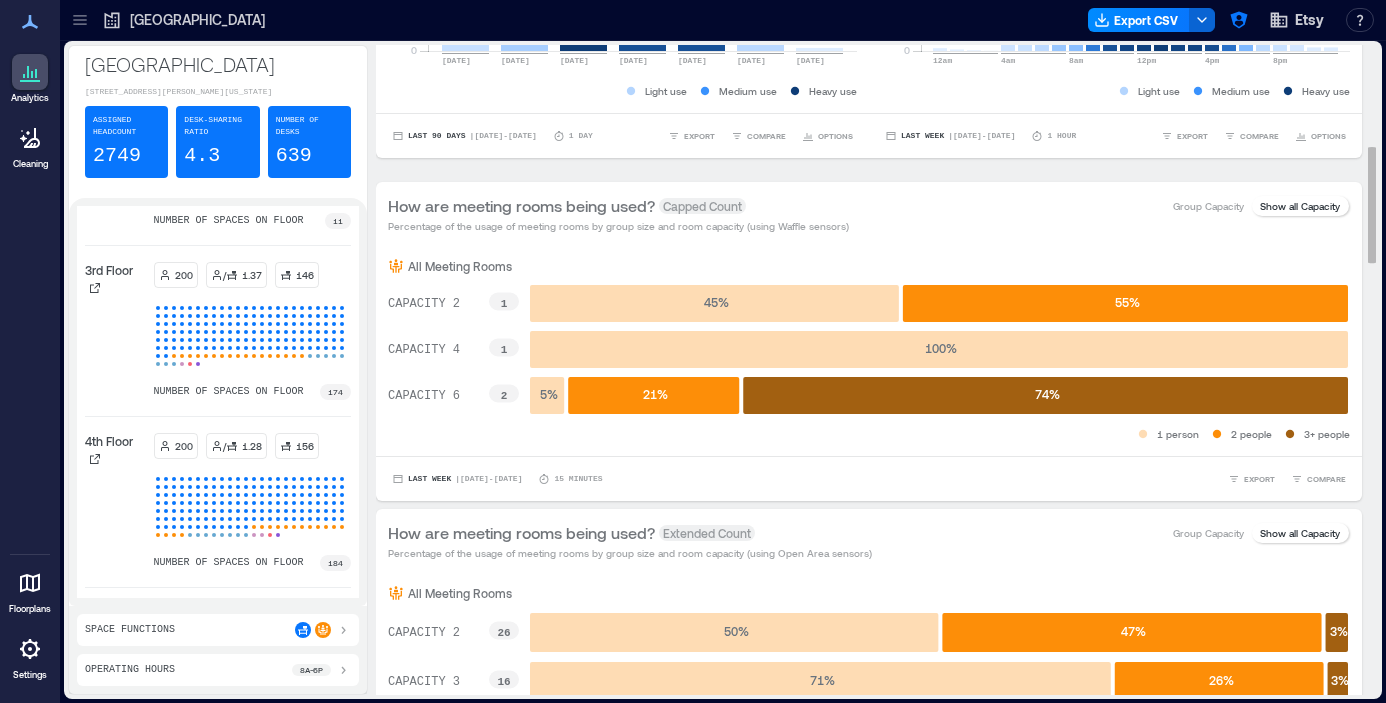 scroll, scrollTop: 0, scrollLeft: 0, axis: both 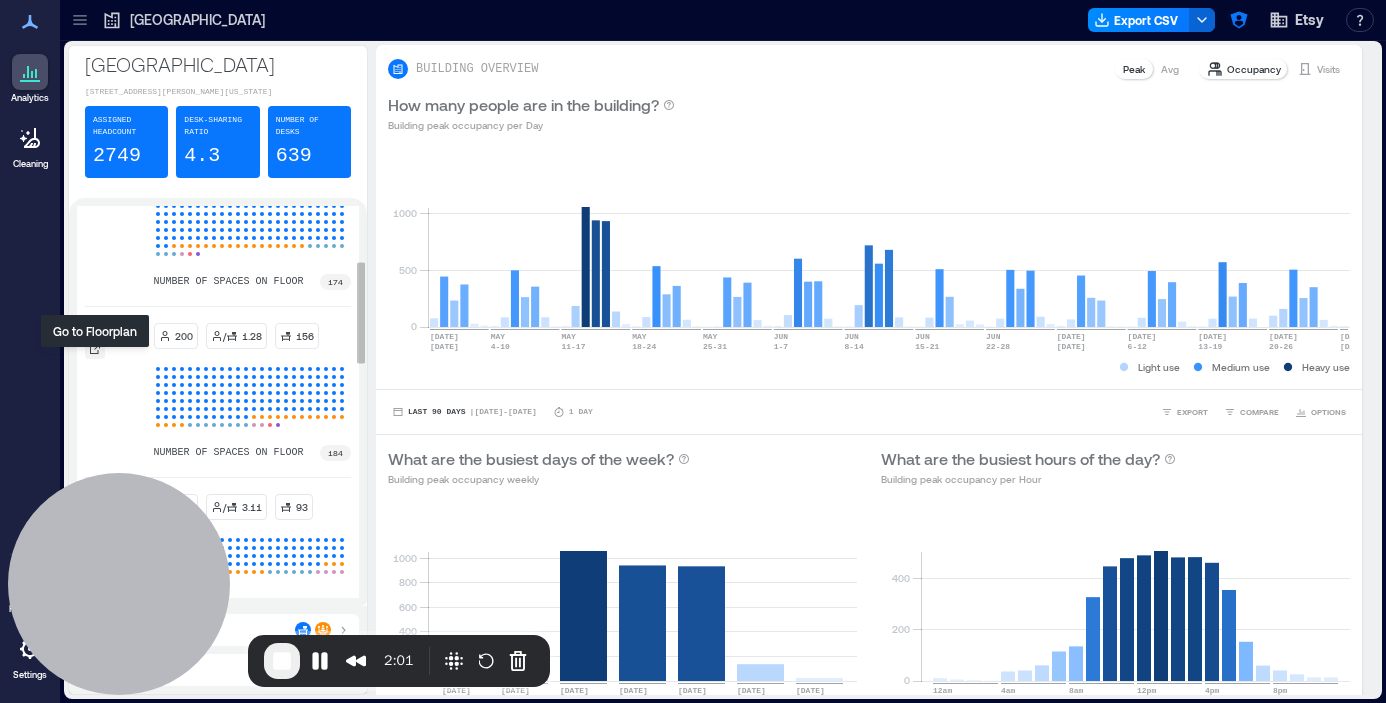 click 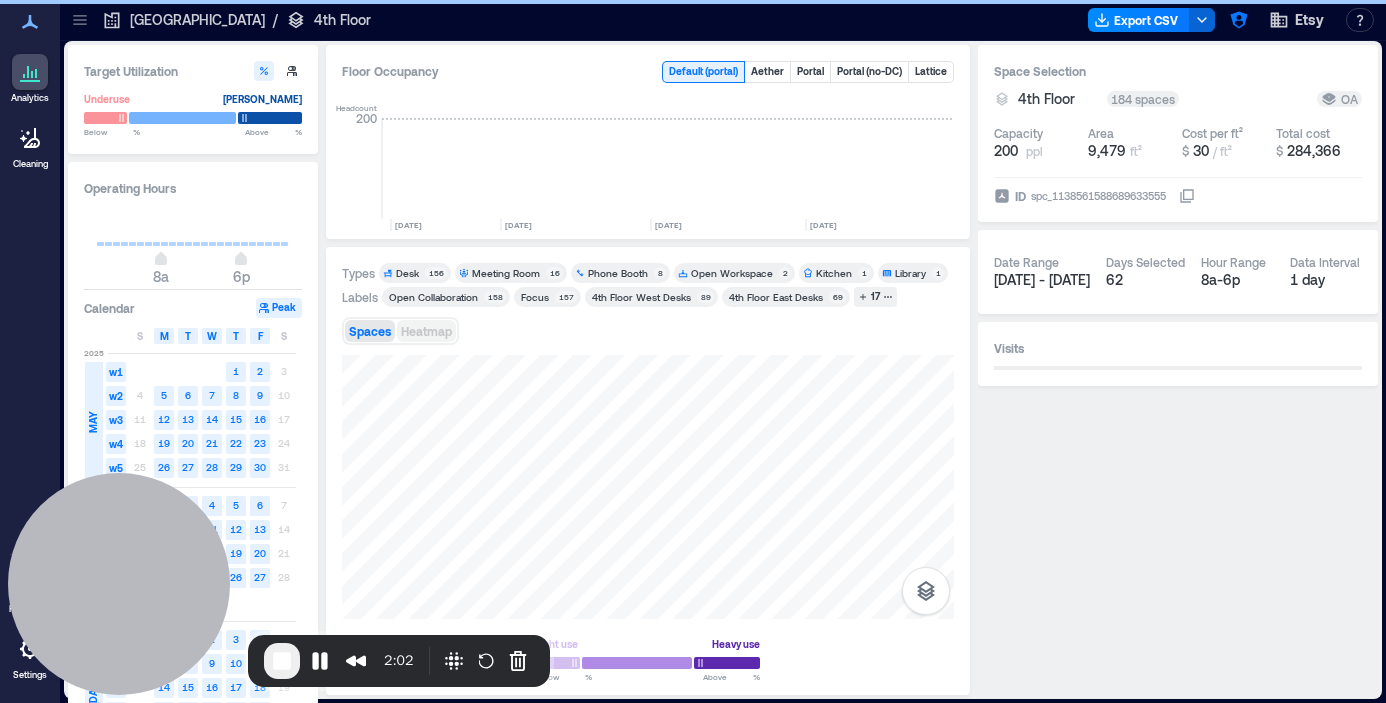 scroll, scrollTop: 0, scrollLeft: 3031, axis: horizontal 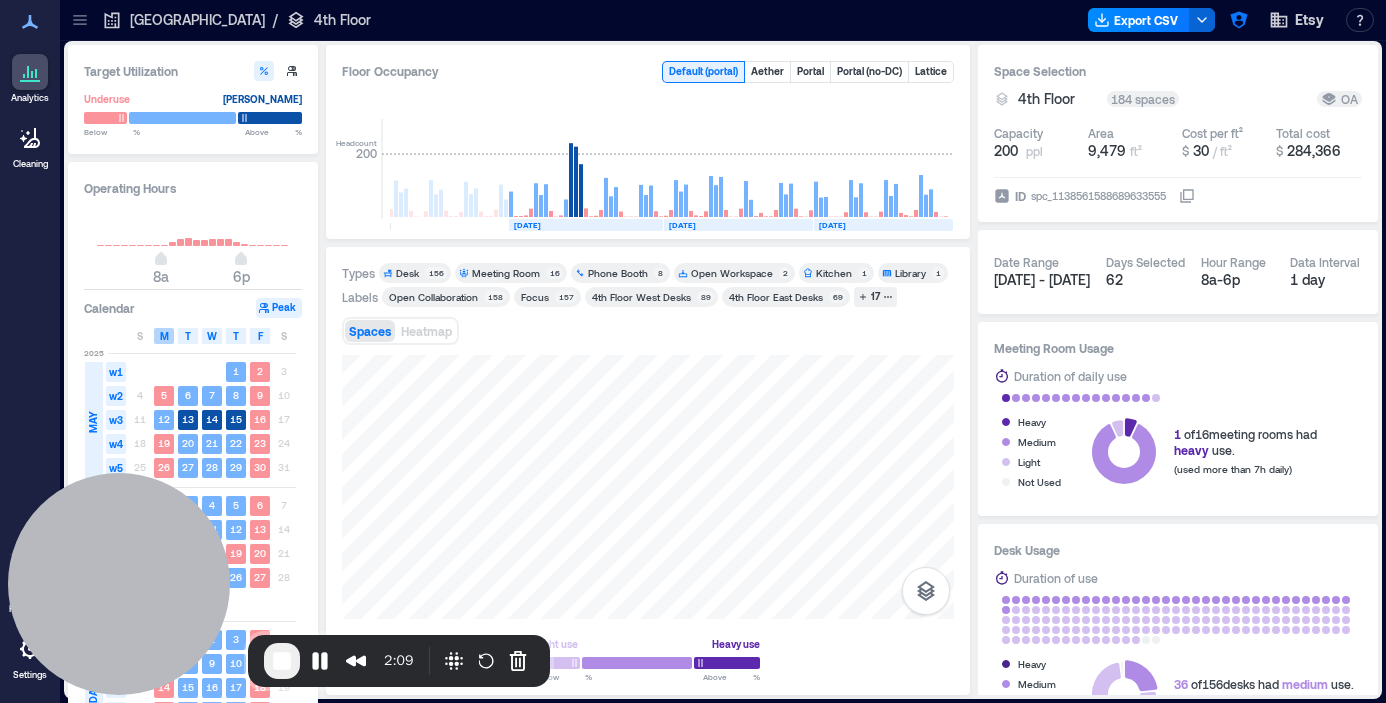 click on "M" at bounding box center [164, 336] 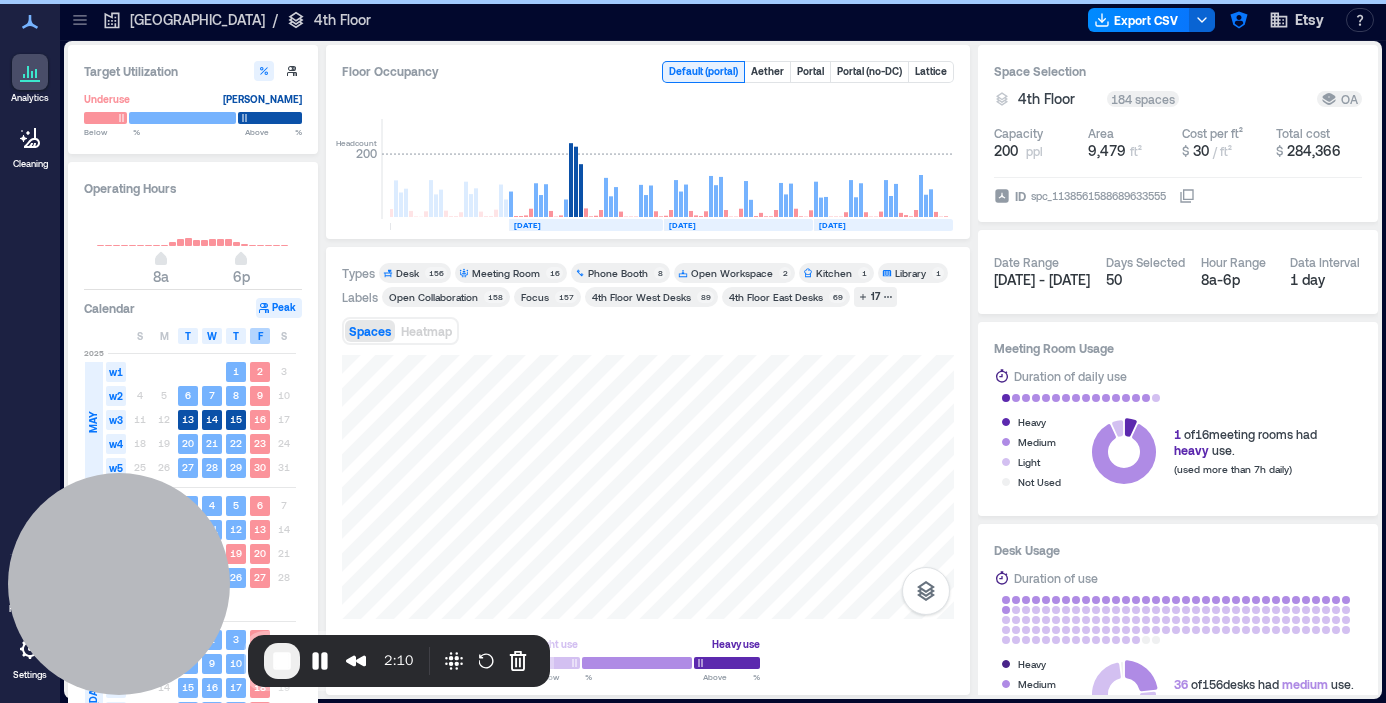 click on "F" at bounding box center [260, 336] 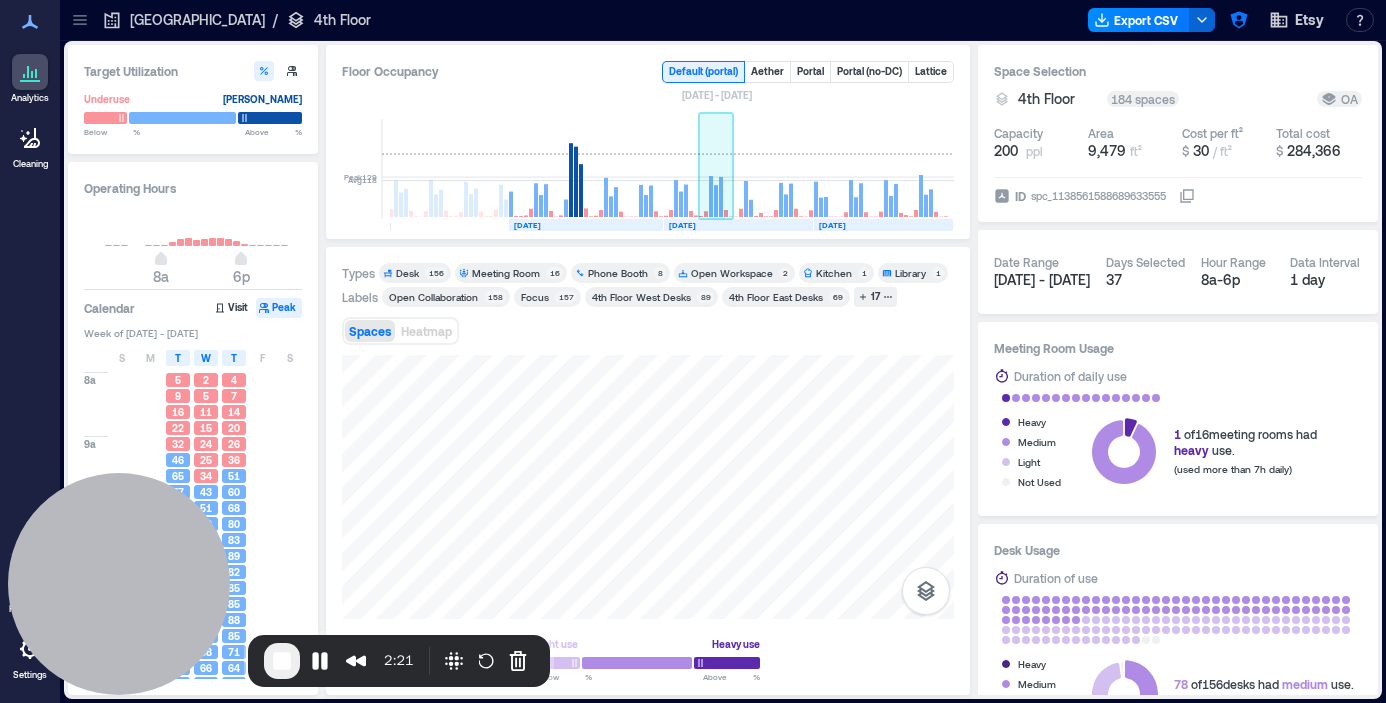 click 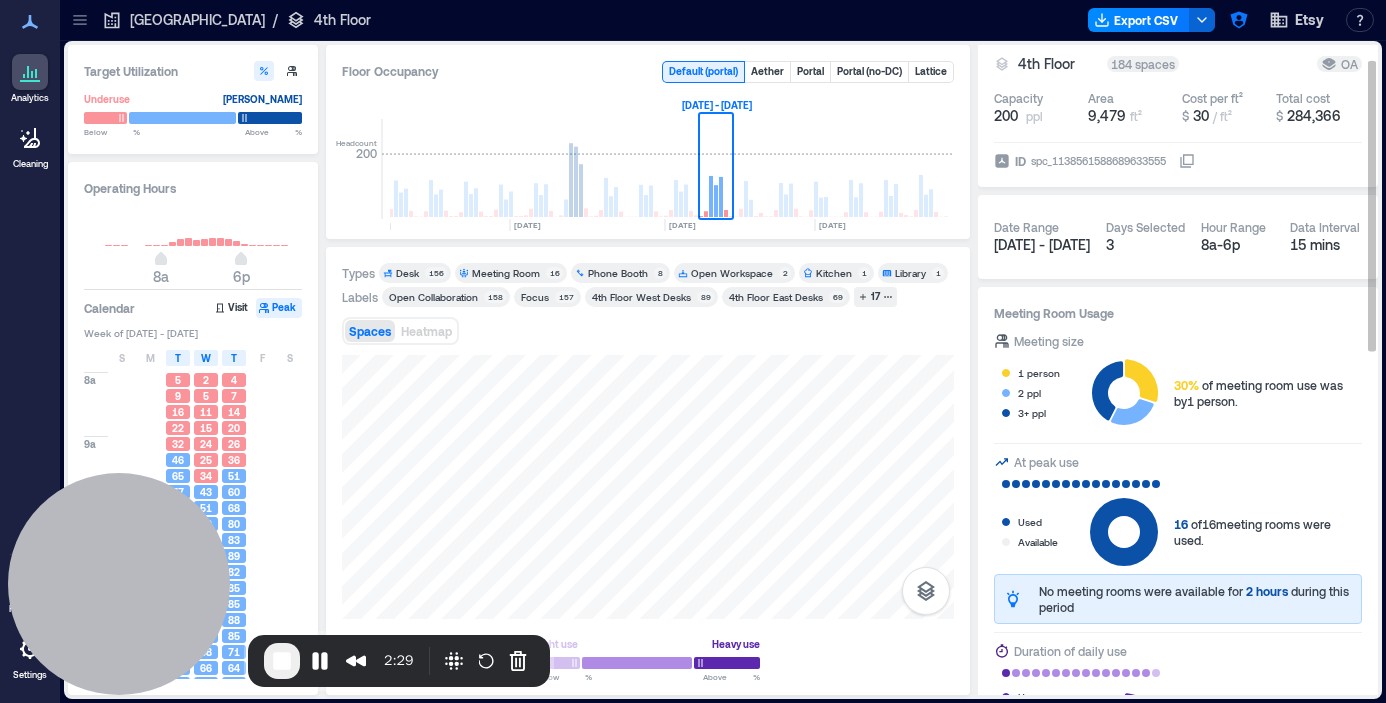 scroll, scrollTop: 31, scrollLeft: 0, axis: vertical 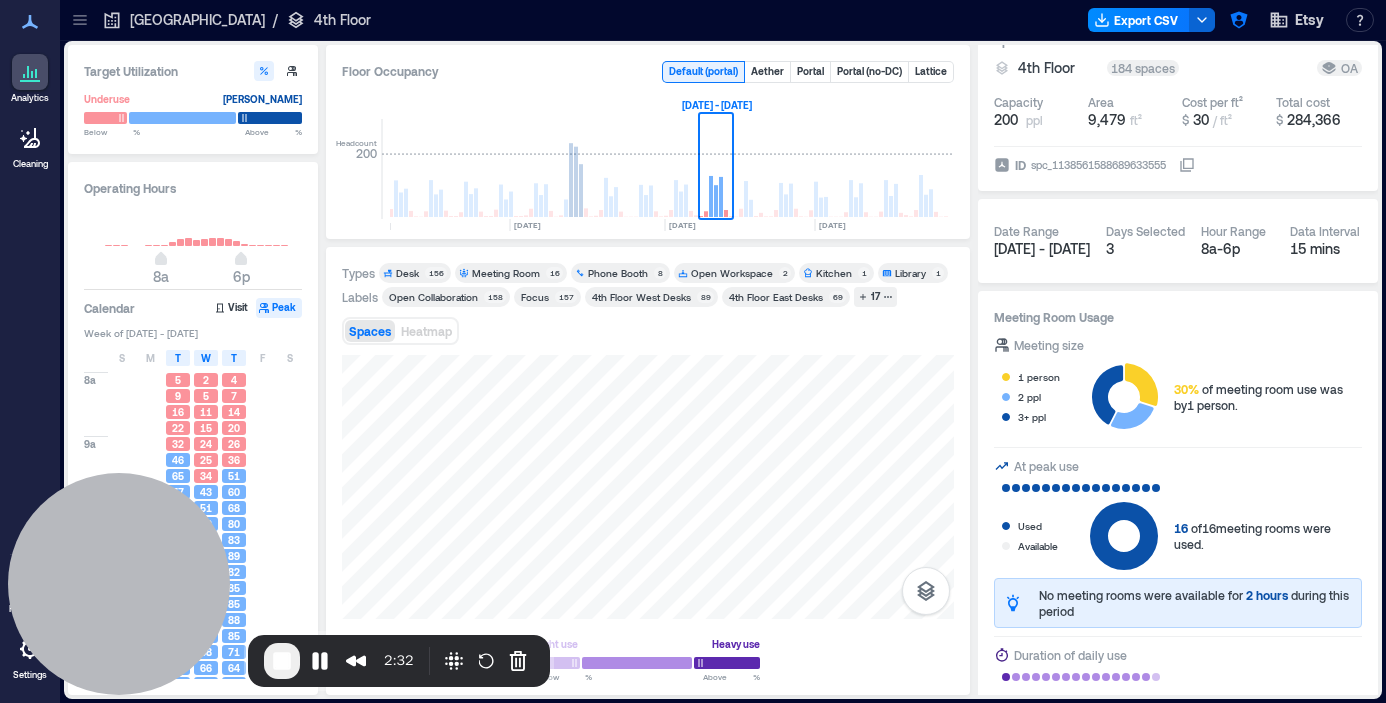 click on "Desk" at bounding box center [407, 273] 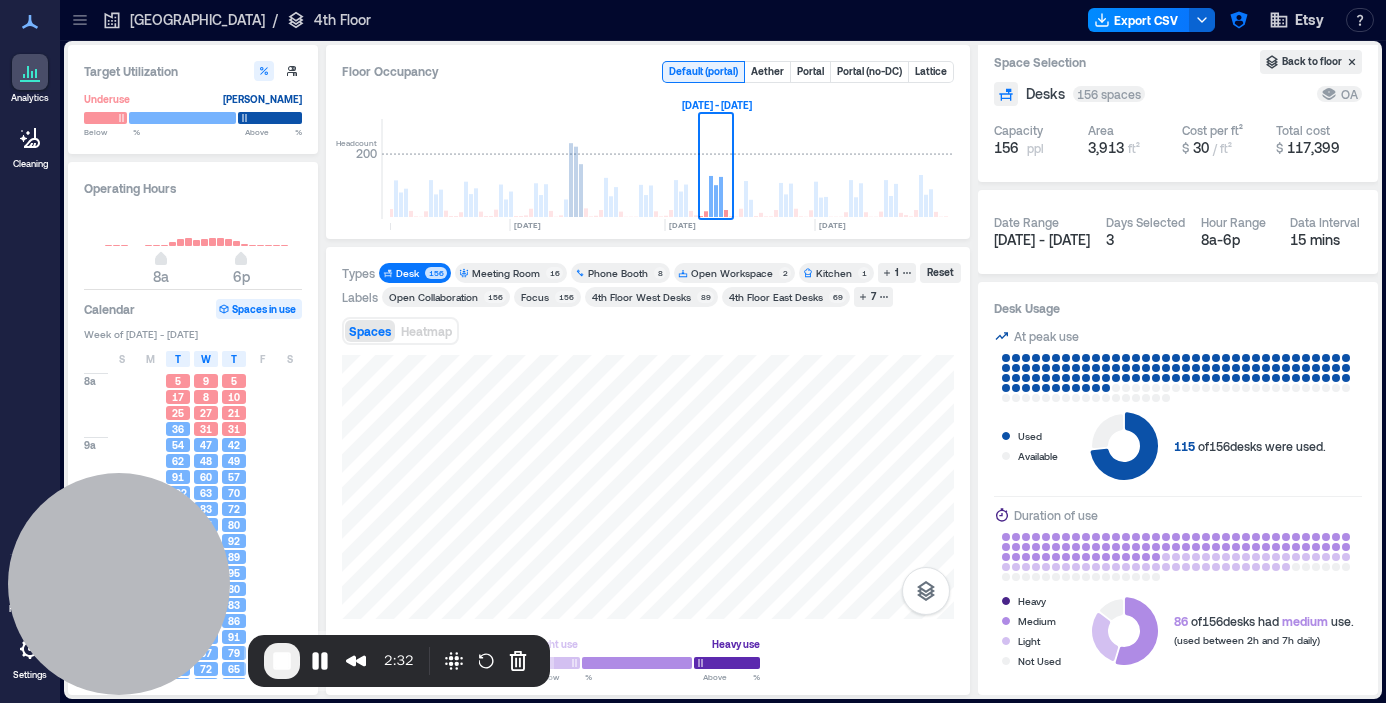 scroll, scrollTop: 11, scrollLeft: 0, axis: vertical 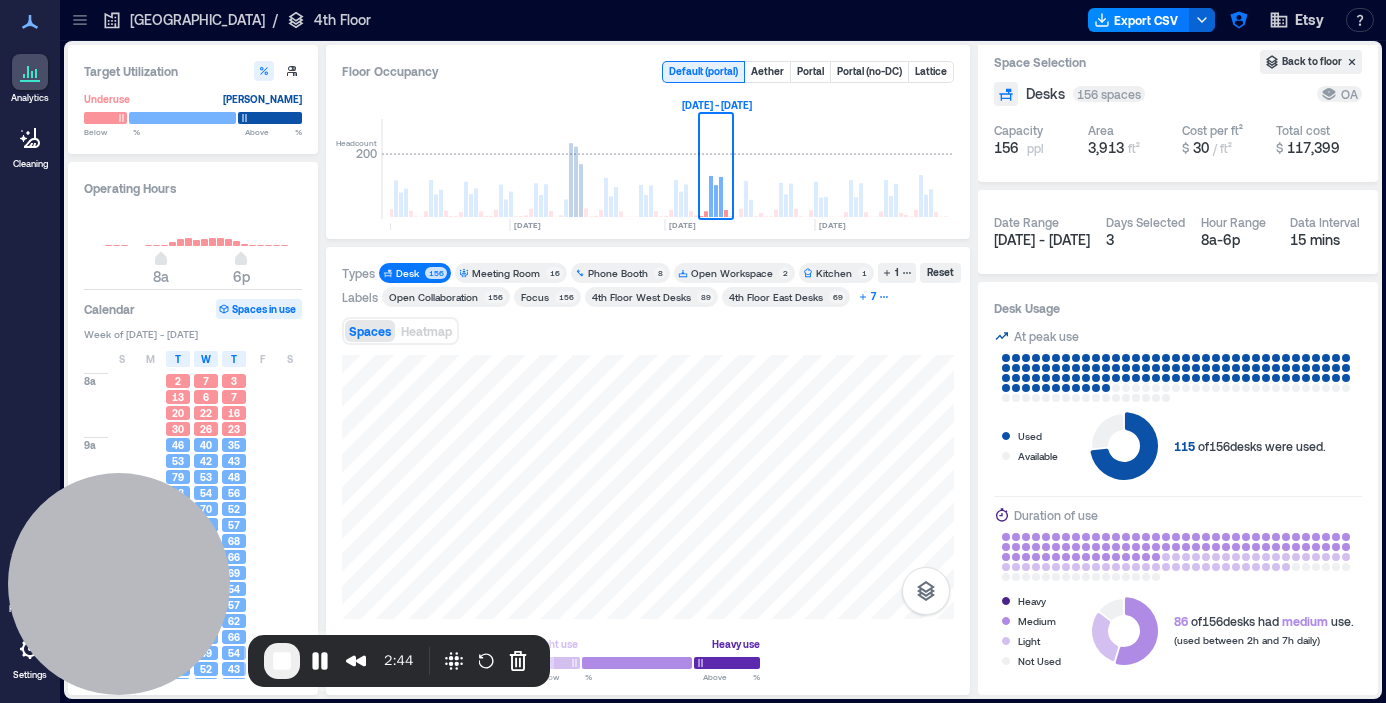 click on "7" at bounding box center (873, 297) 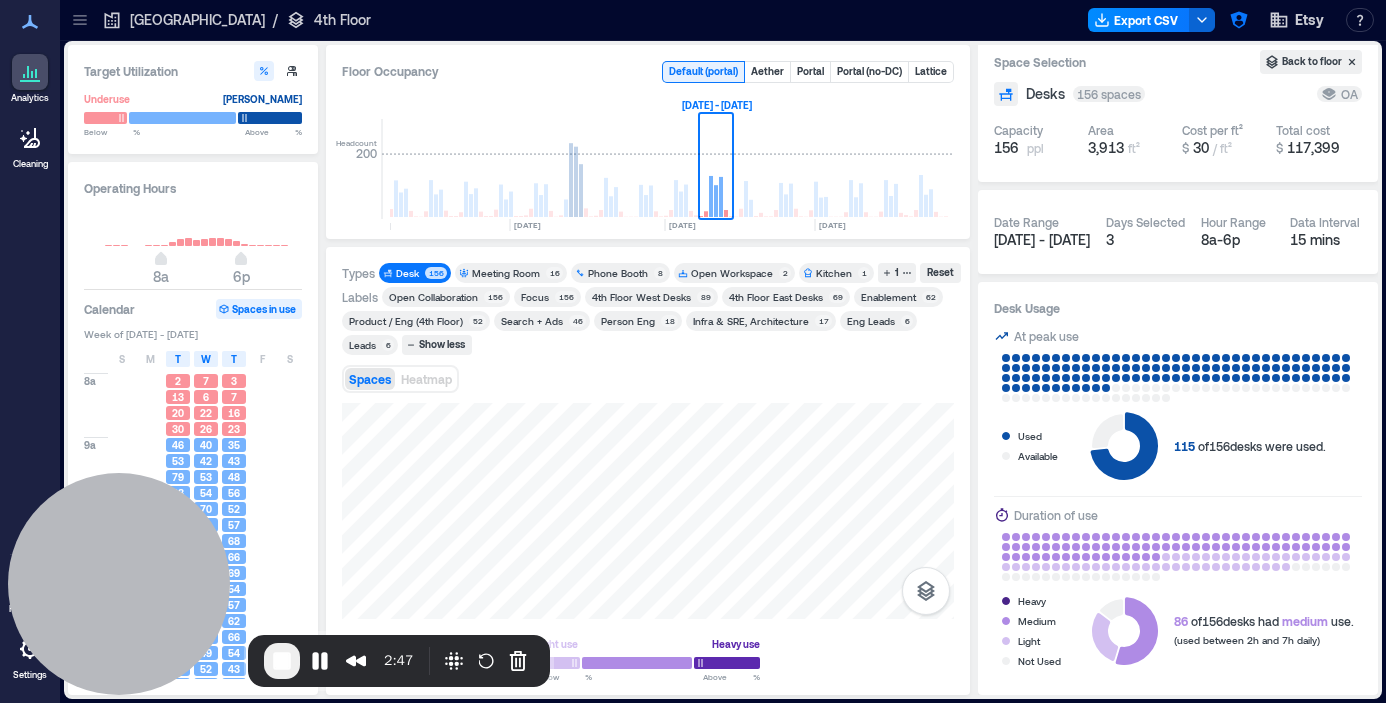 click on "Enablement" at bounding box center [888, 297] 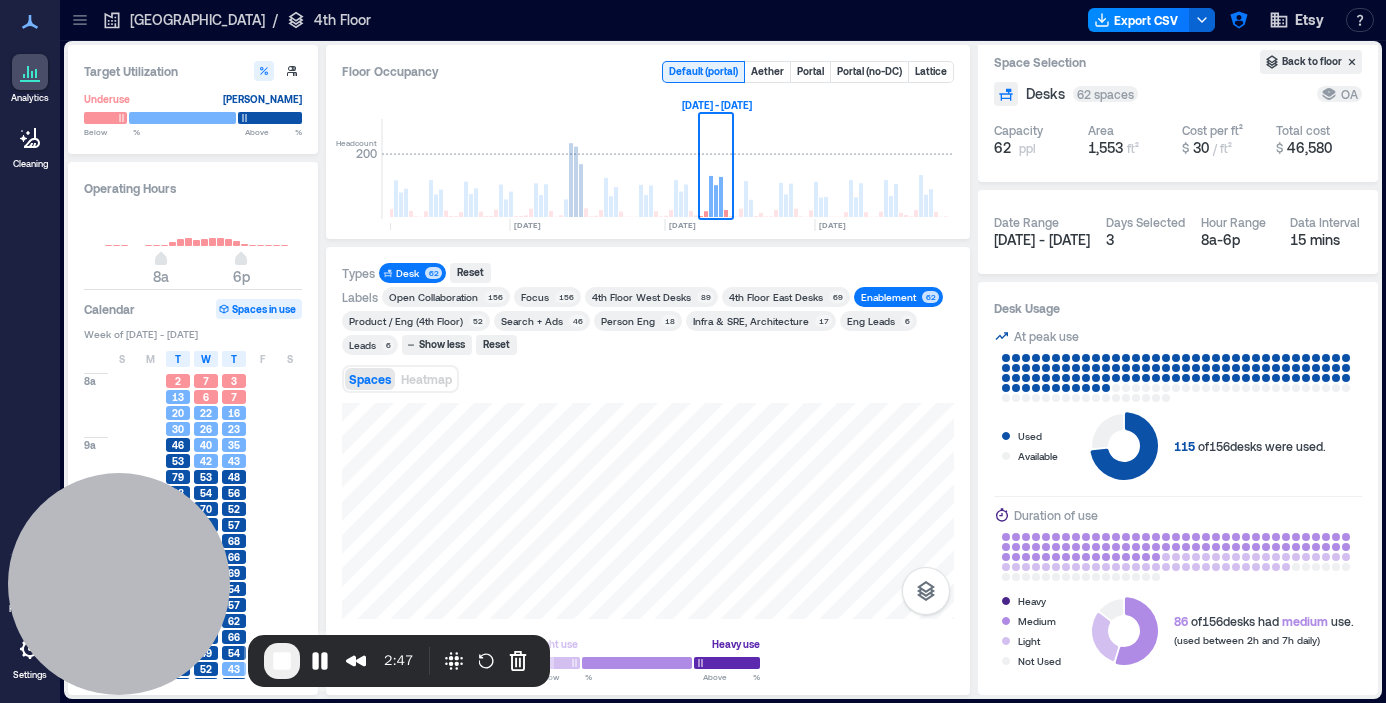 scroll, scrollTop: 0, scrollLeft: 0, axis: both 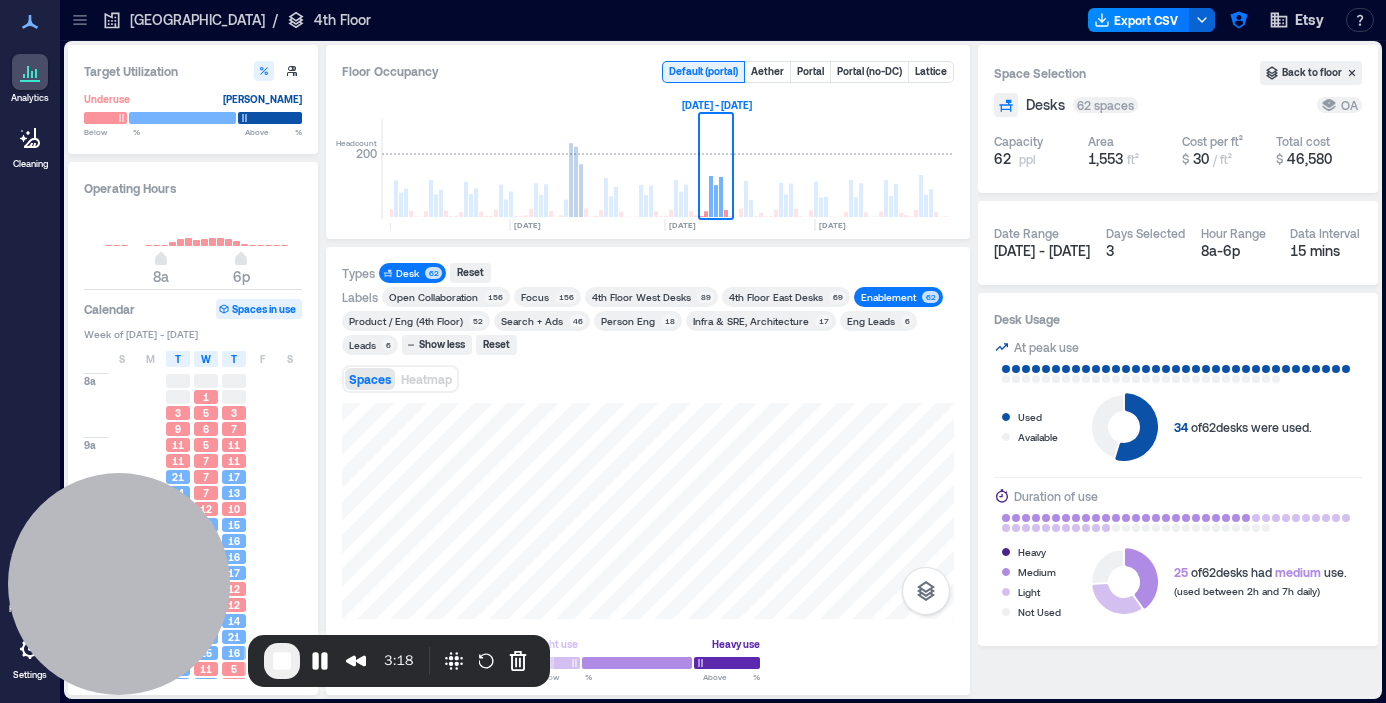 click on "[GEOGRAPHIC_DATA]" at bounding box center (197, 20) 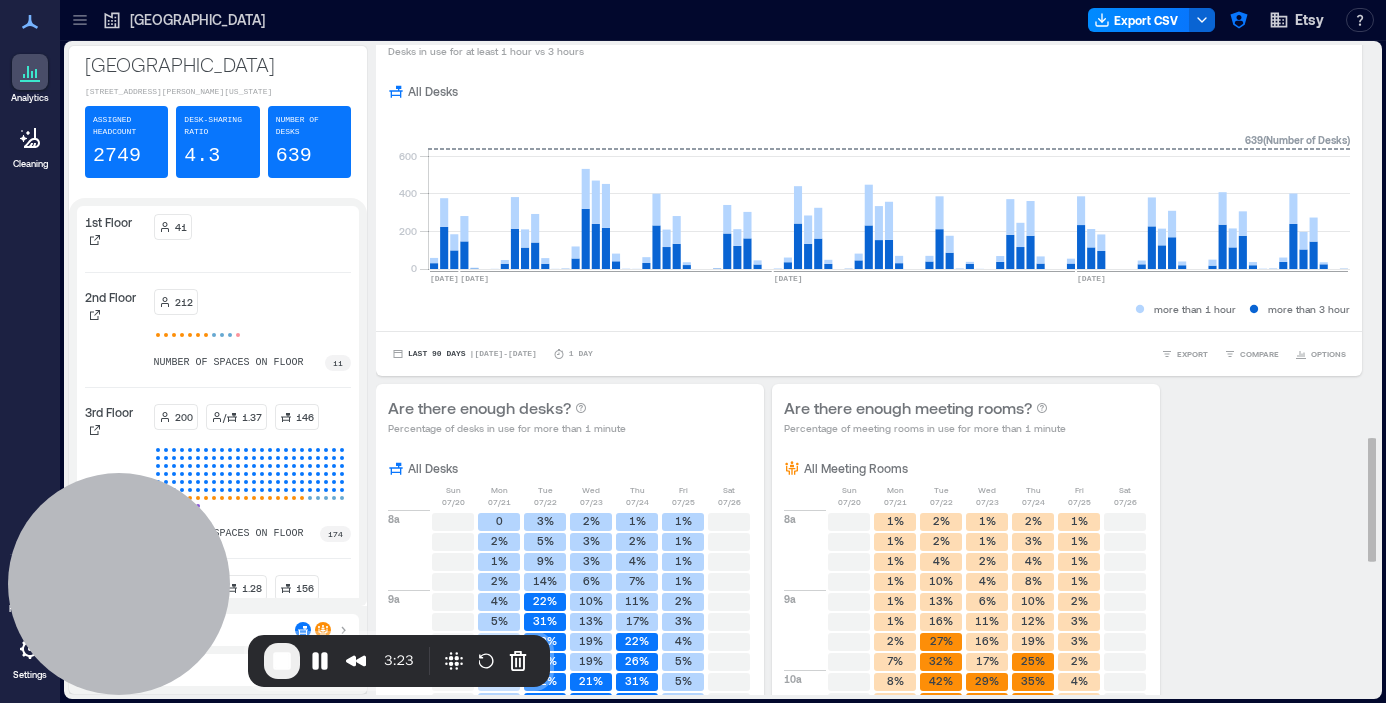 scroll, scrollTop: 2057, scrollLeft: 0, axis: vertical 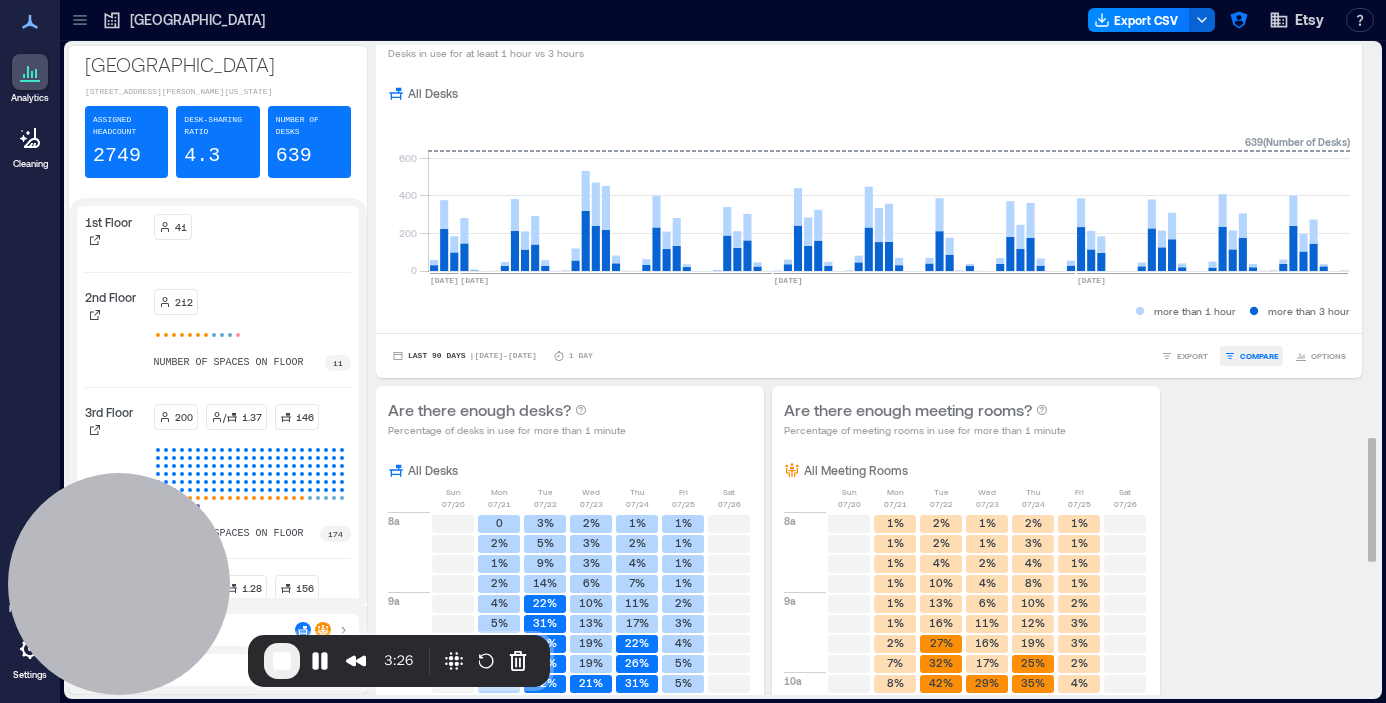 click on "COMPARE" at bounding box center [1259, 356] 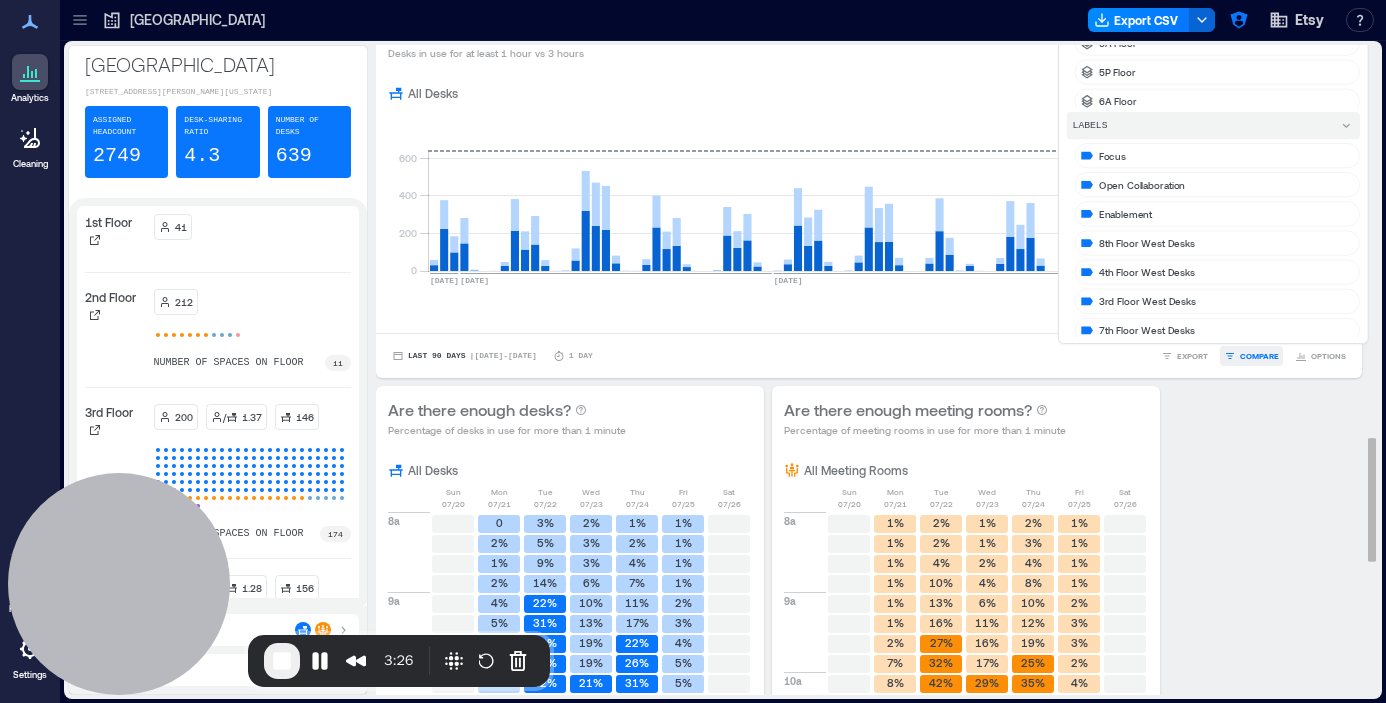 scroll, scrollTop: 1891, scrollLeft: 0, axis: vertical 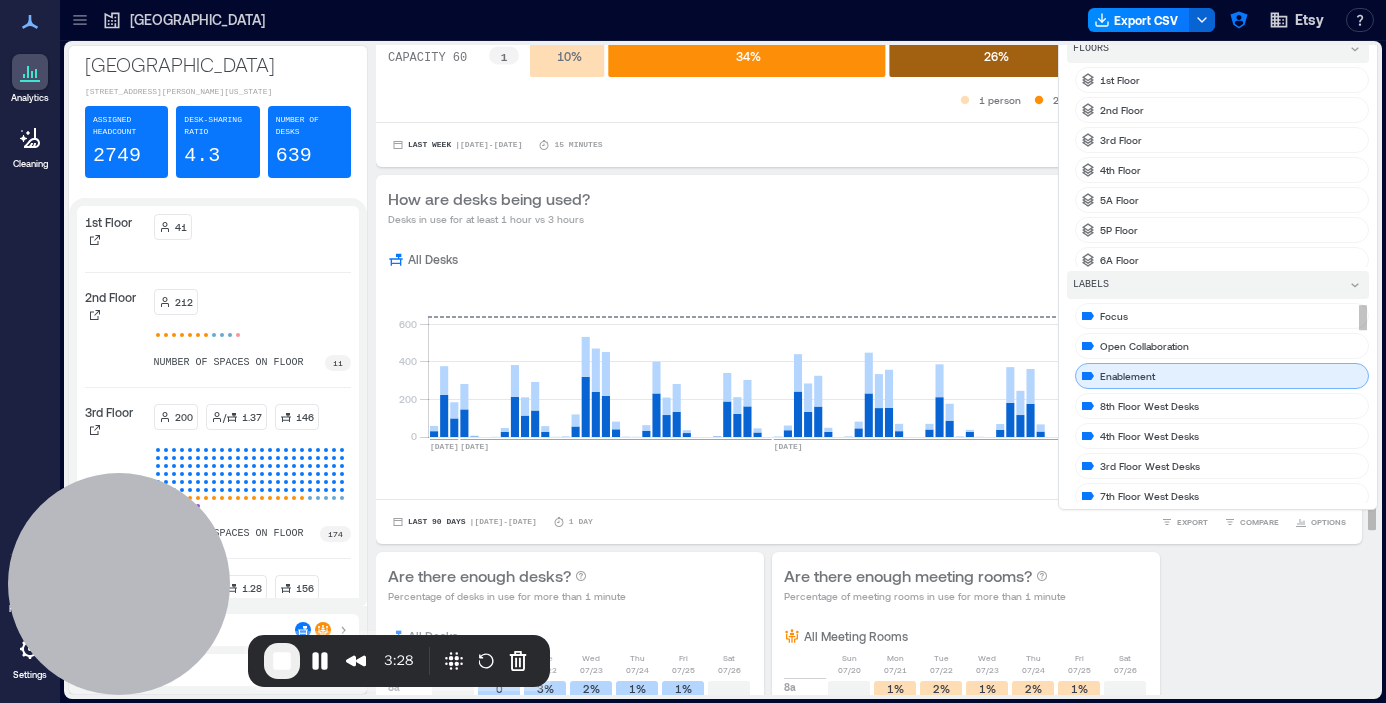 click on "Enablement" at bounding box center [1222, 376] 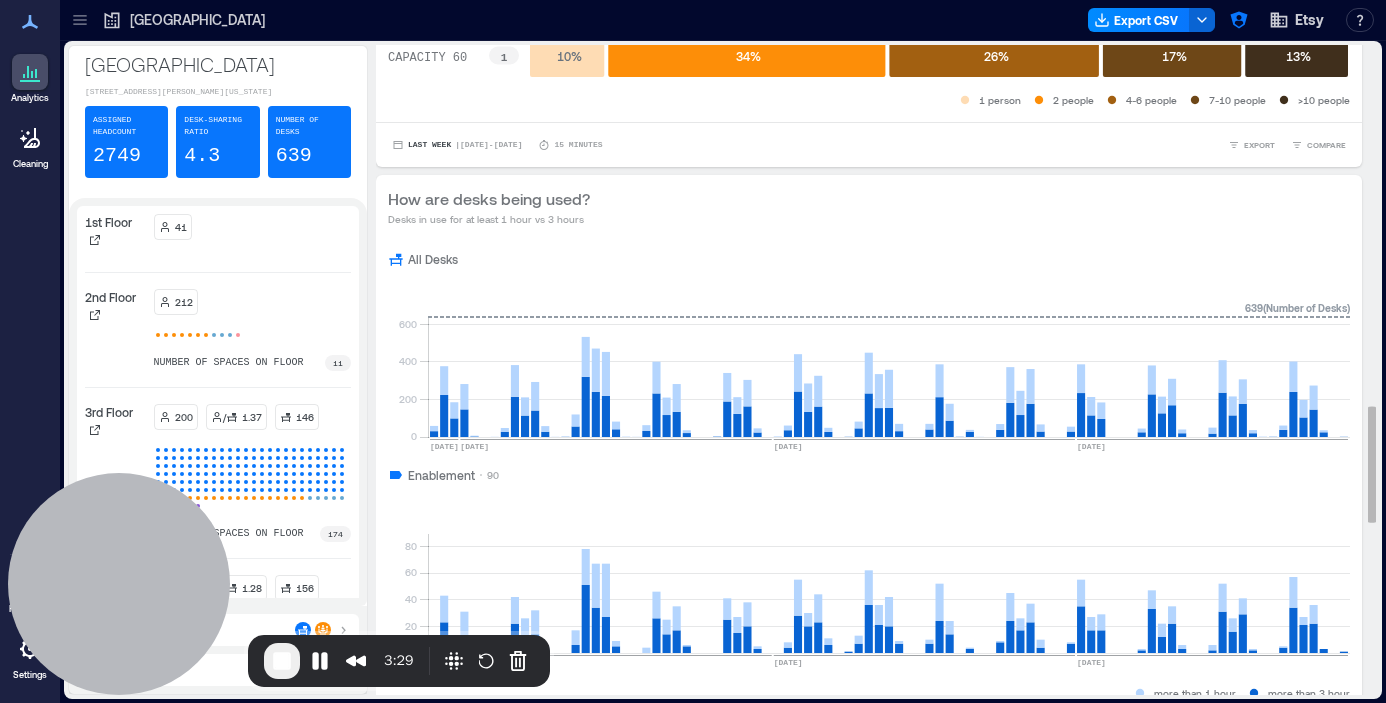 click on "How are desks being used? Desks in use for at least 1 hour vs 3 hours" at bounding box center [869, 207] 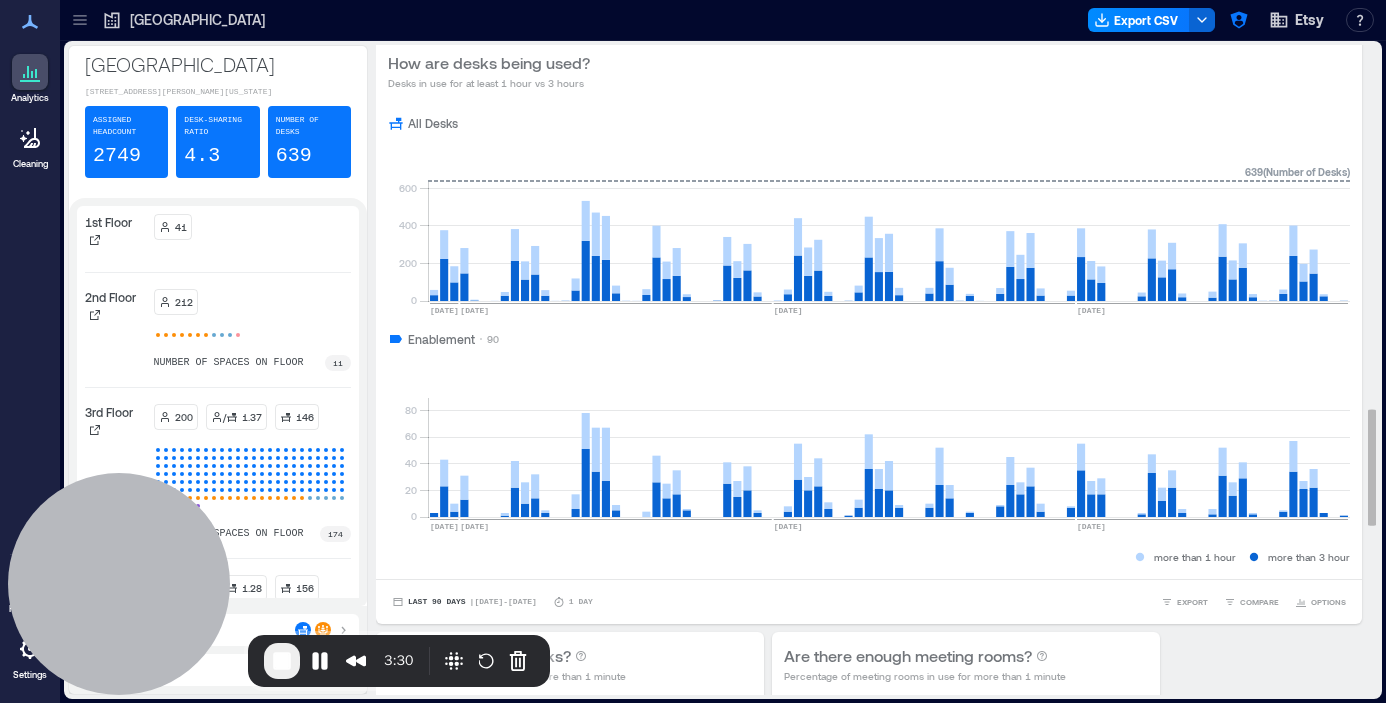 scroll, scrollTop: 2003, scrollLeft: 0, axis: vertical 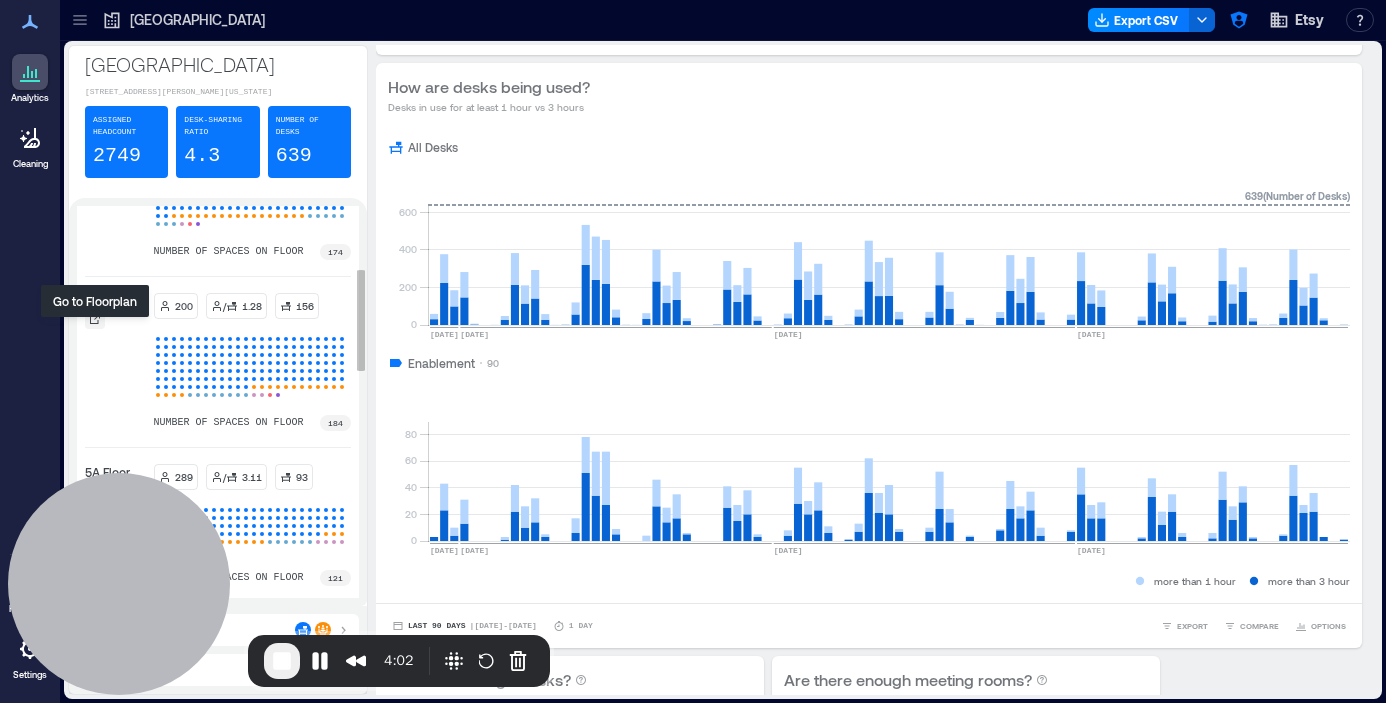click 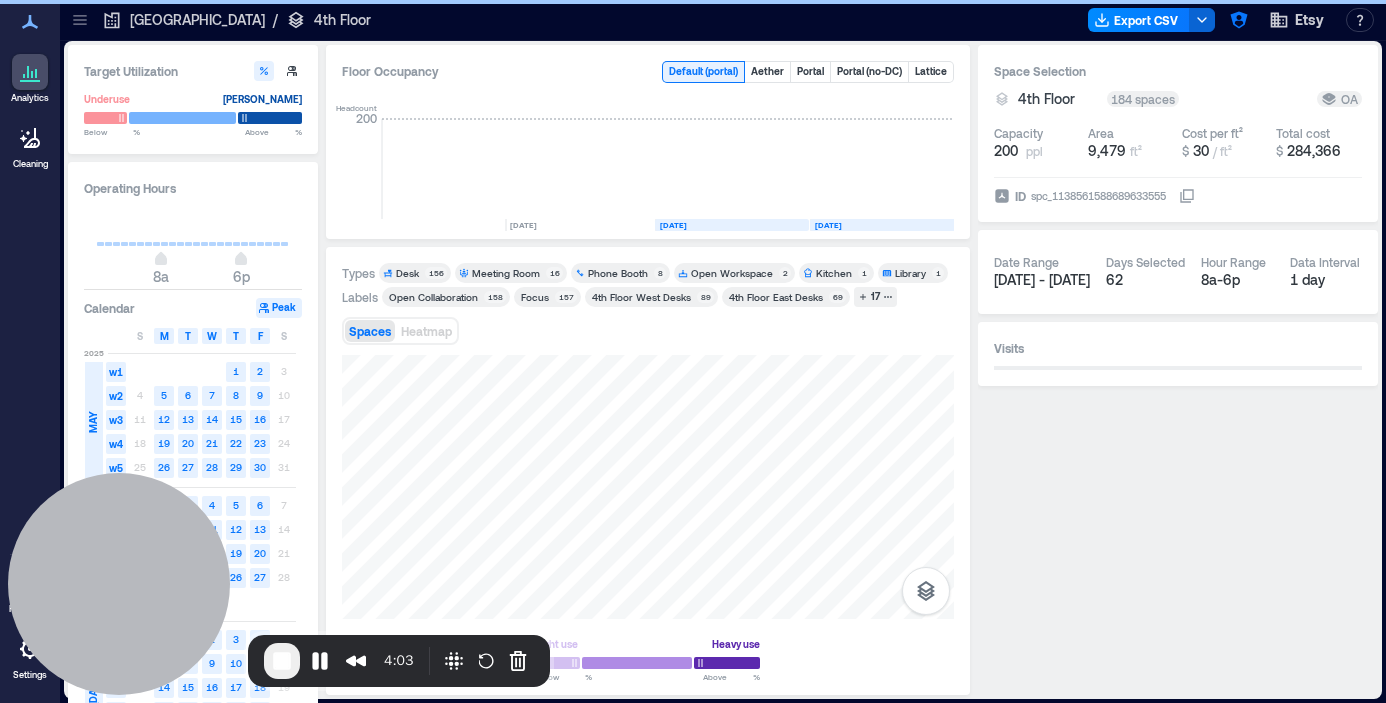 scroll, scrollTop: 0, scrollLeft: 3031, axis: horizontal 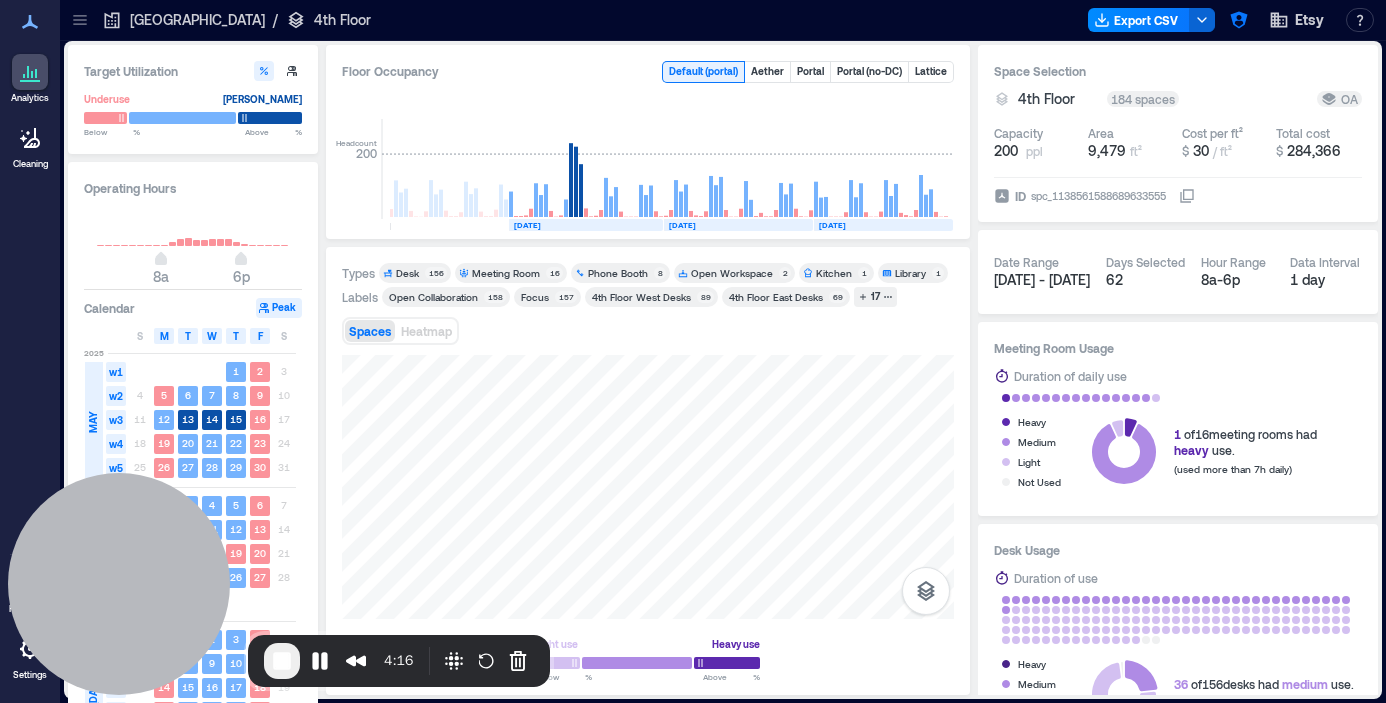 click on "Meeting Room" at bounding box center [506, 273] 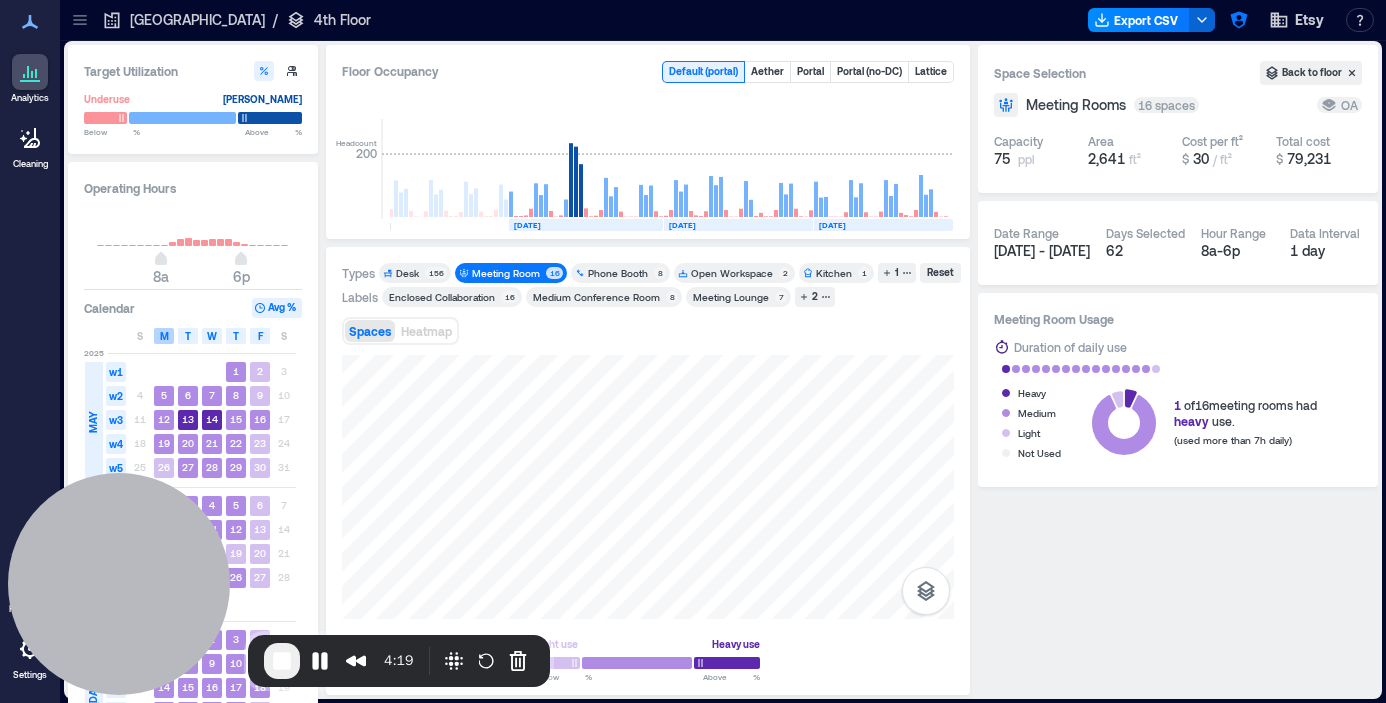 click on "M" at bounding box center (164, 336) 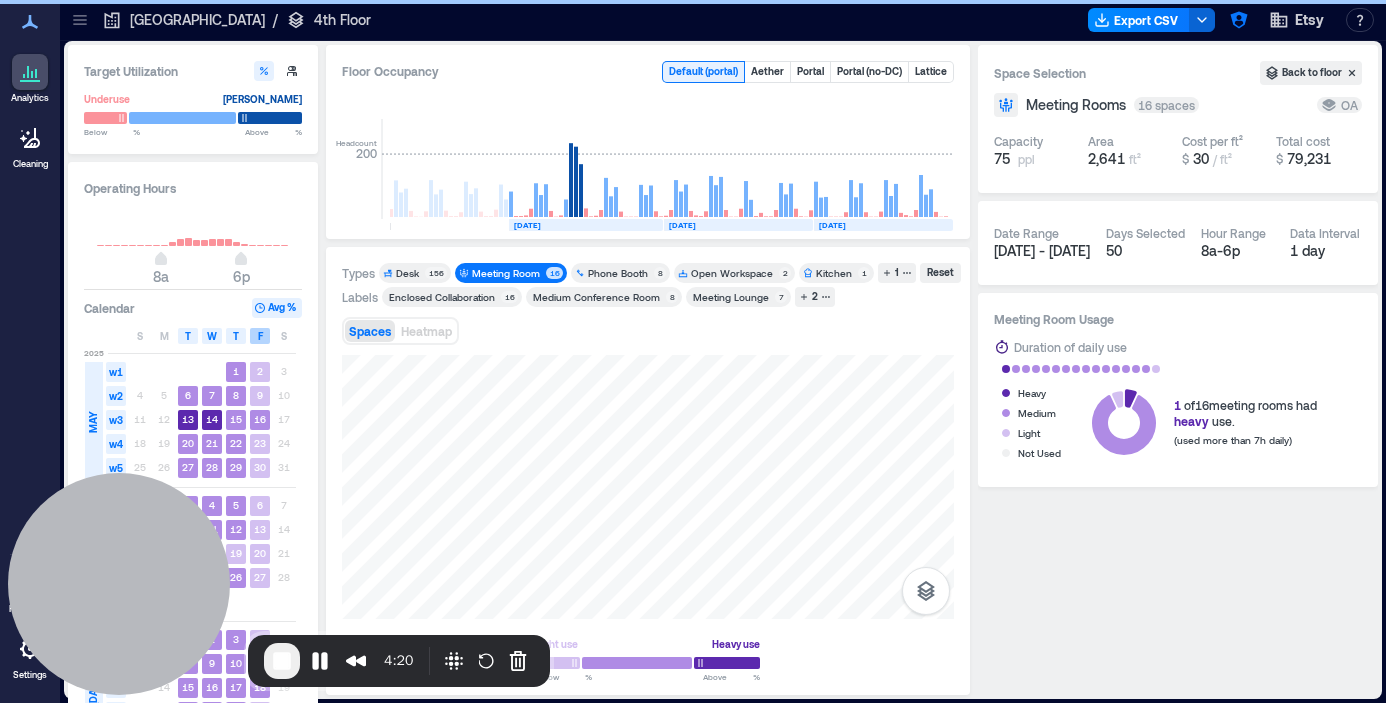 click on "F" at bounding box center [260, 336] 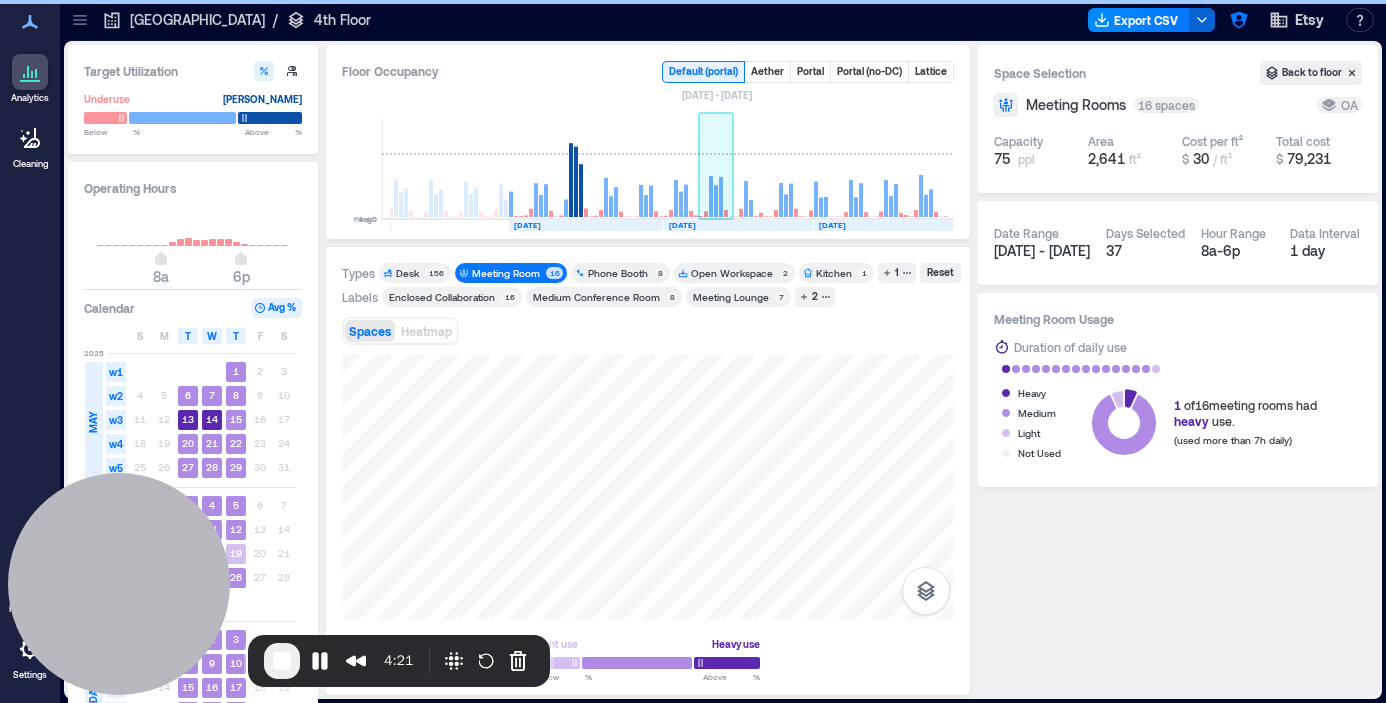 click 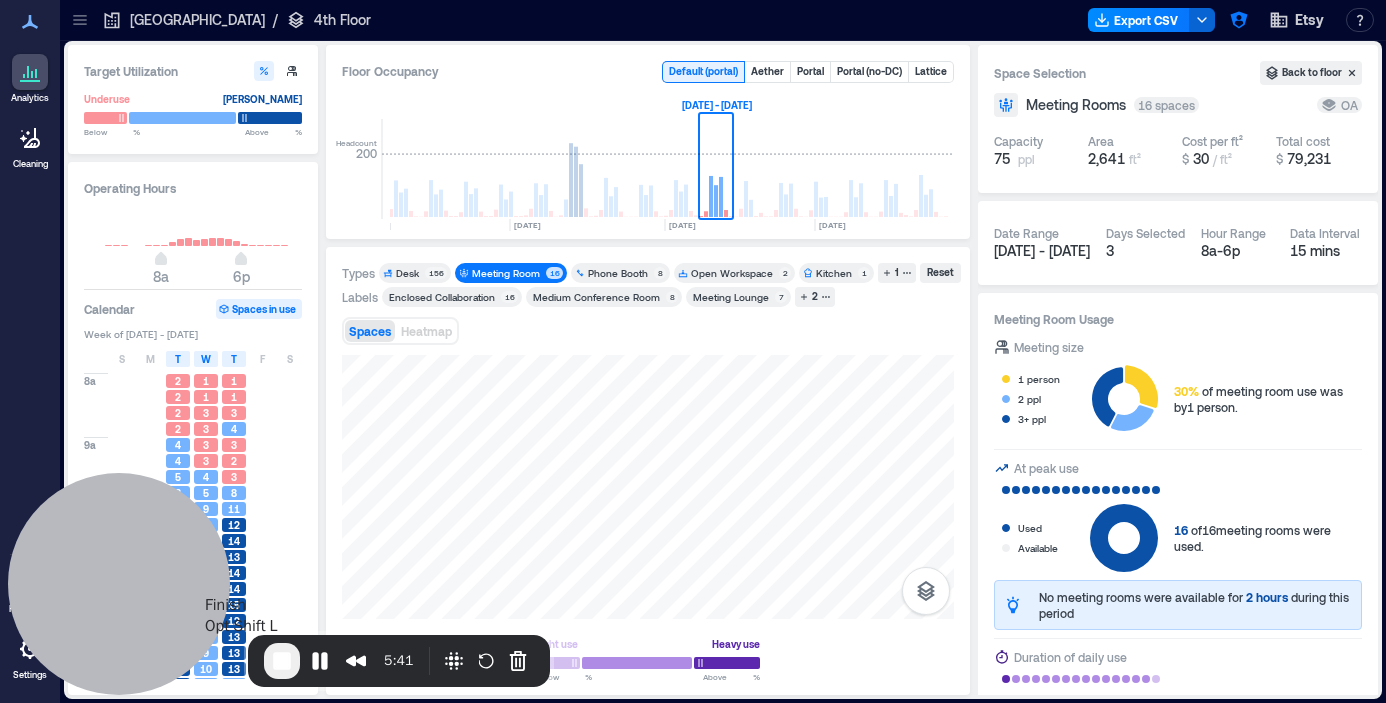 click at bounding box center [282, 661] 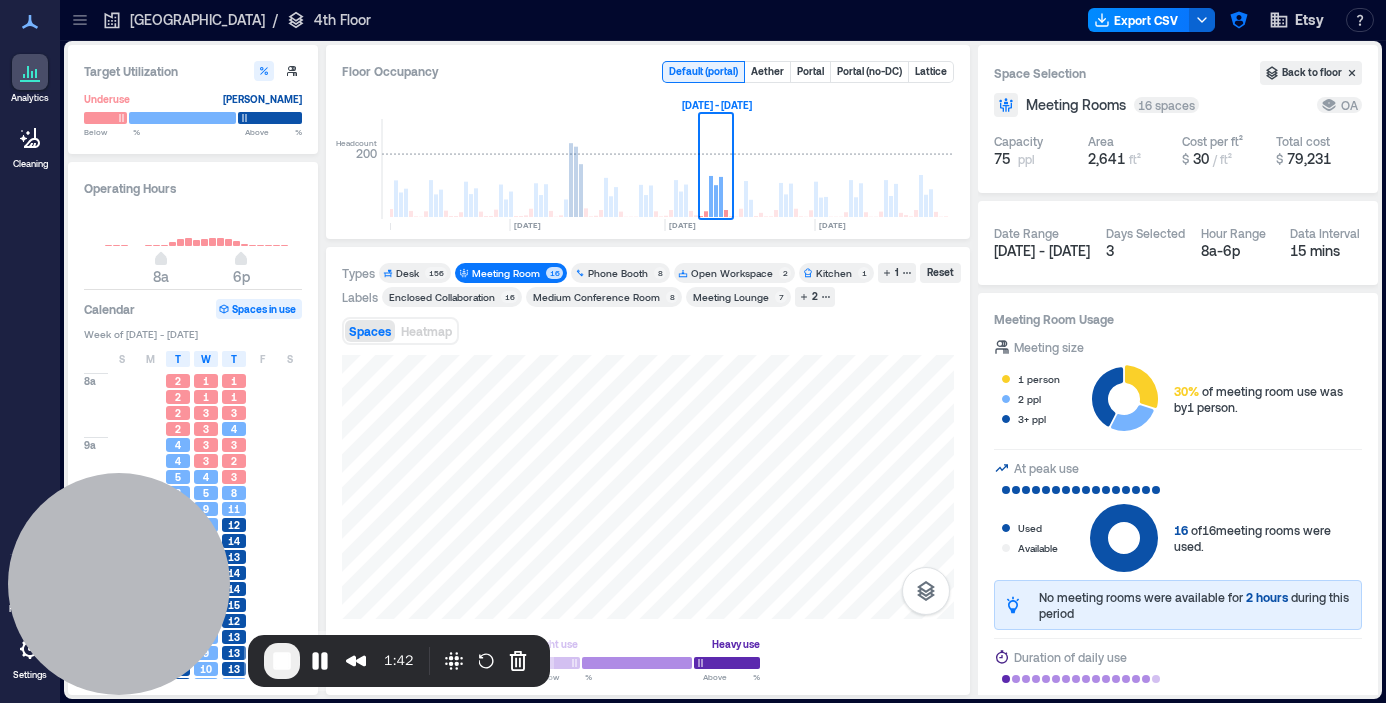click on "[GEOGRAPHIC_DATA]" at bounding box center (197, 20) 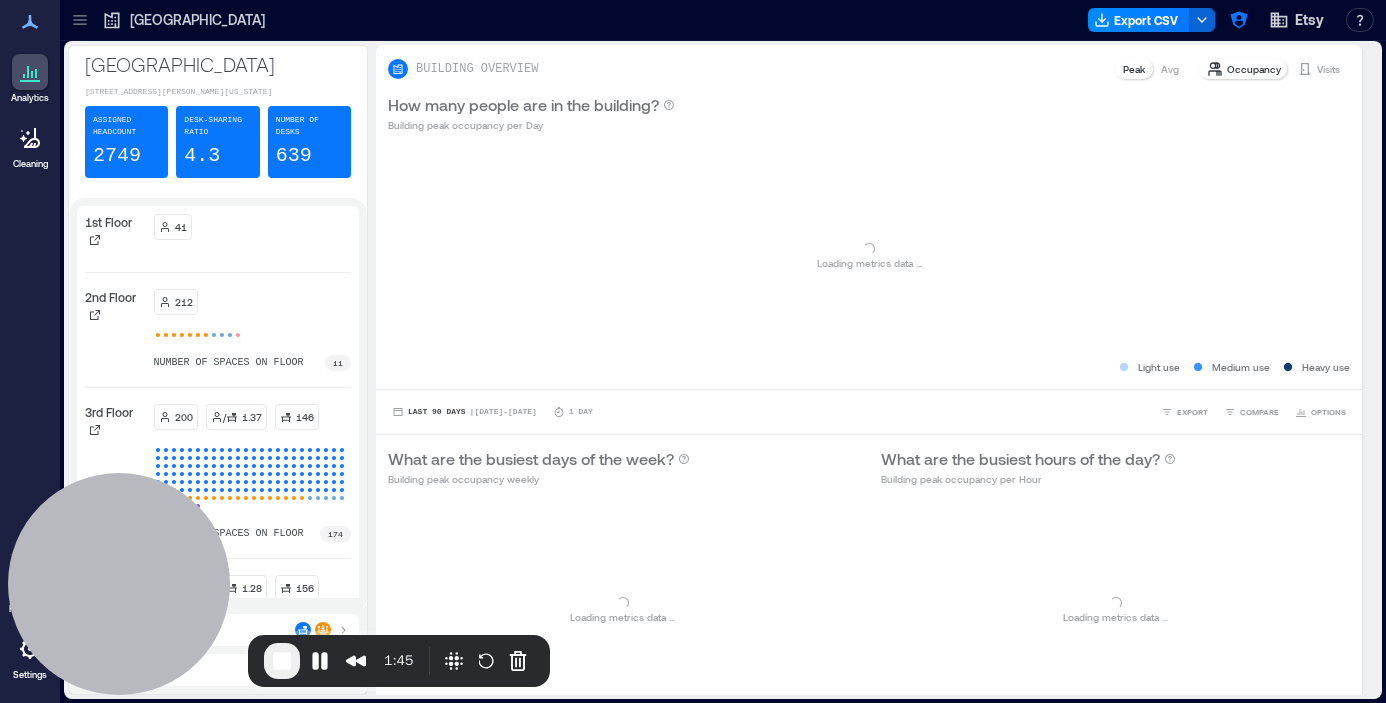 scroll, scrollTop: 99, scrollLeft: 0, axis: vertical 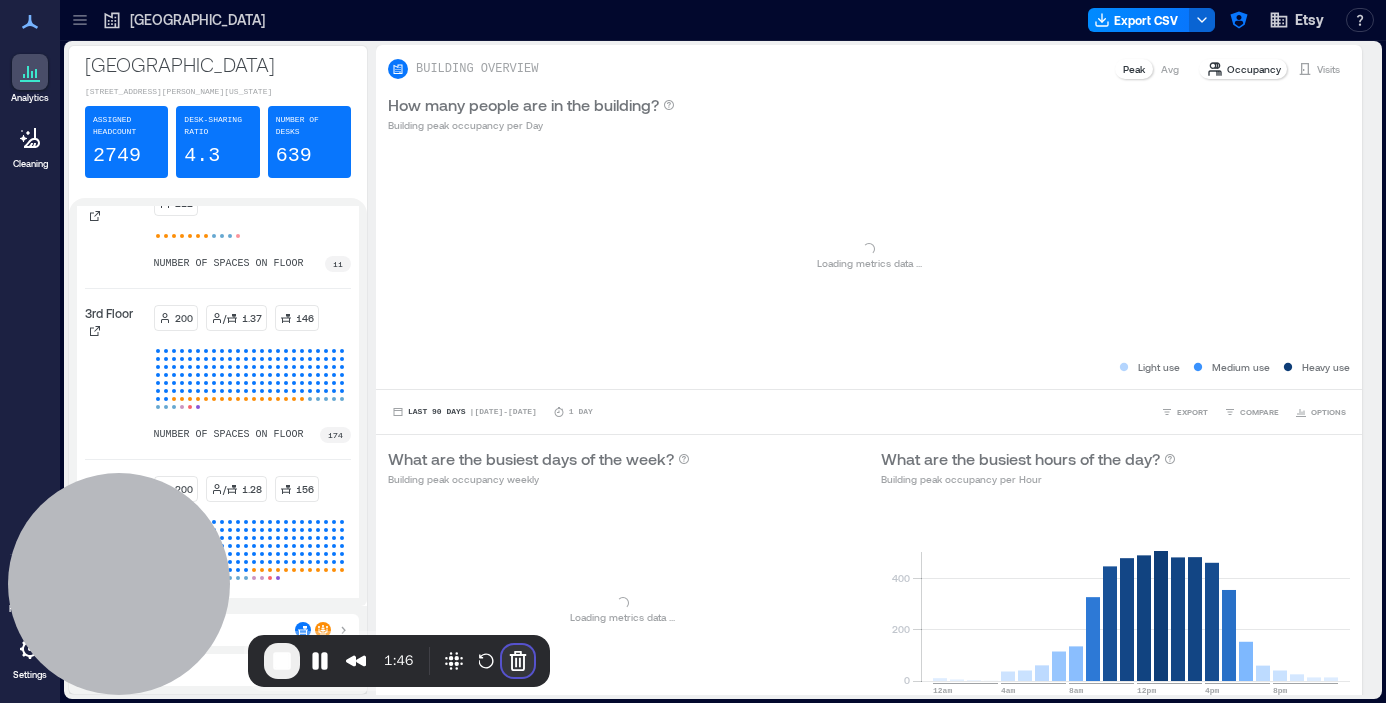 click at bounding box center [518, 661] 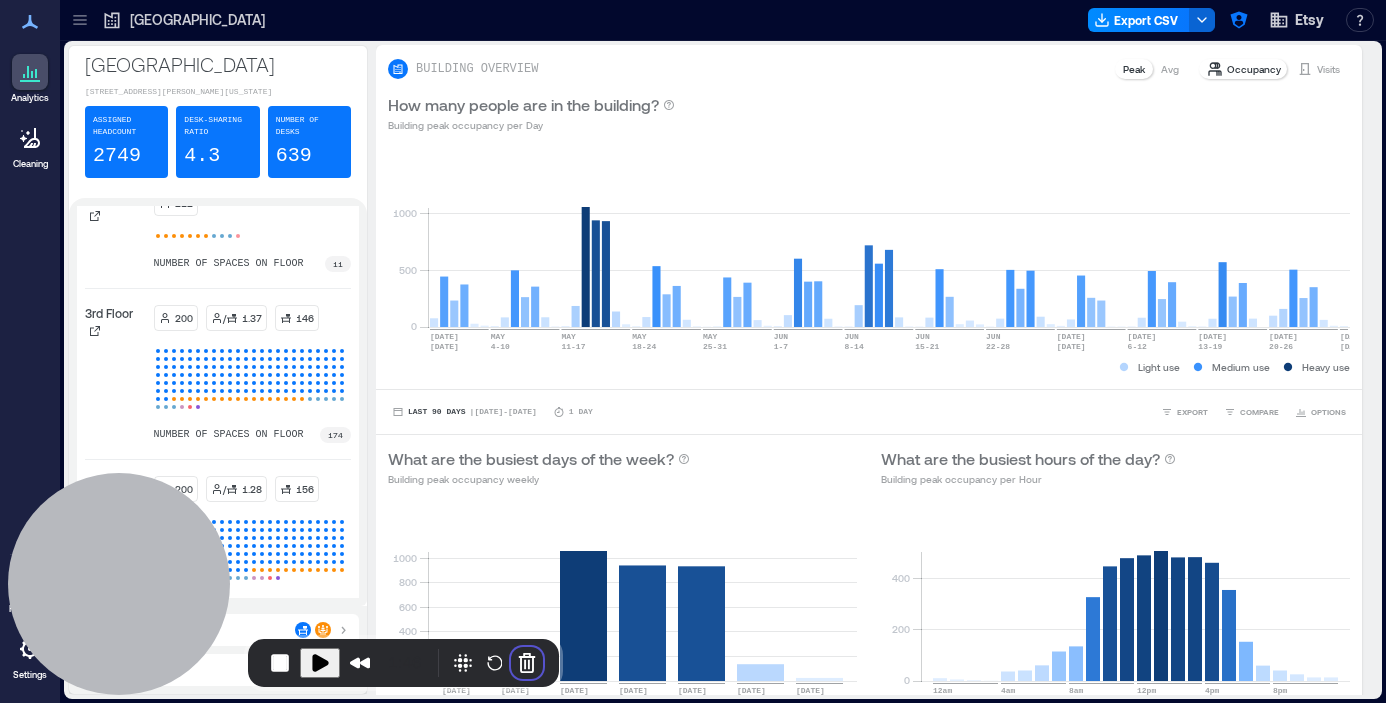 click on "Cancel recording" at bounding box center [524, 883] 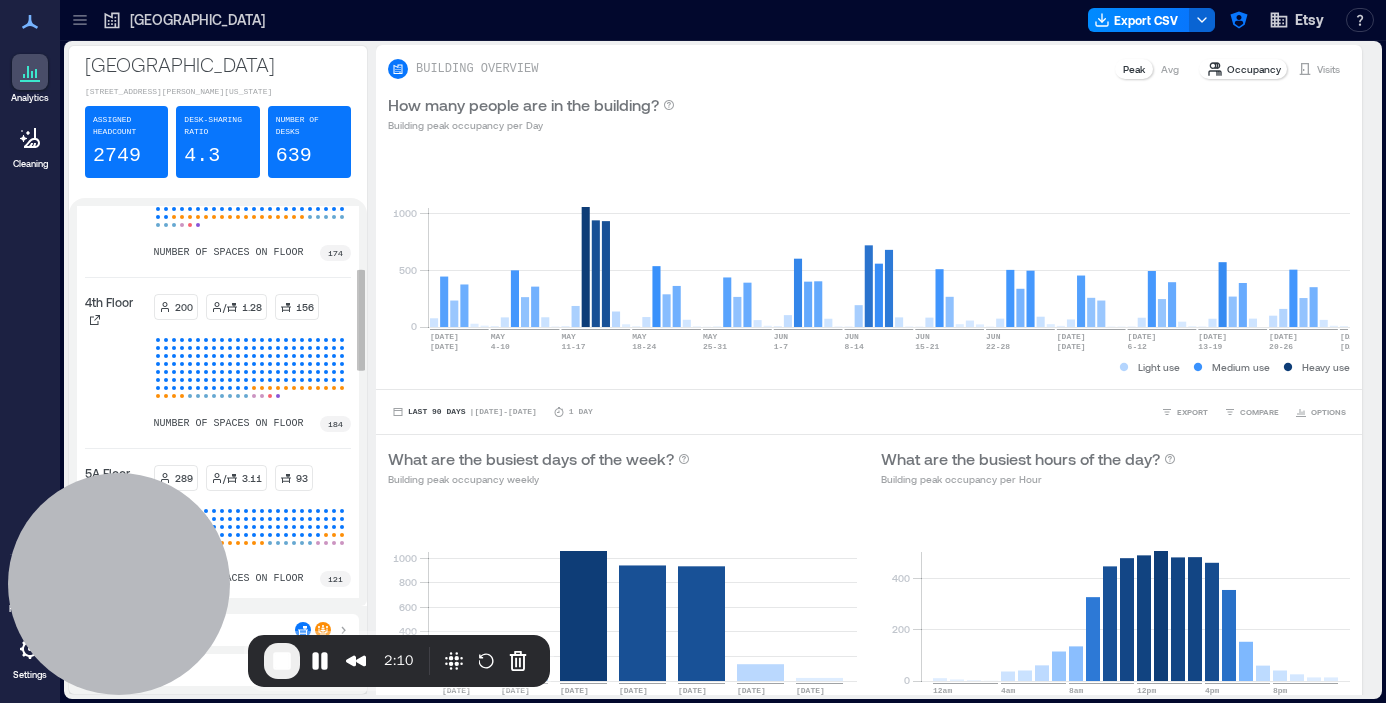 scroll, scrollTop: 301, scrollLeft: 0, axis: vertical 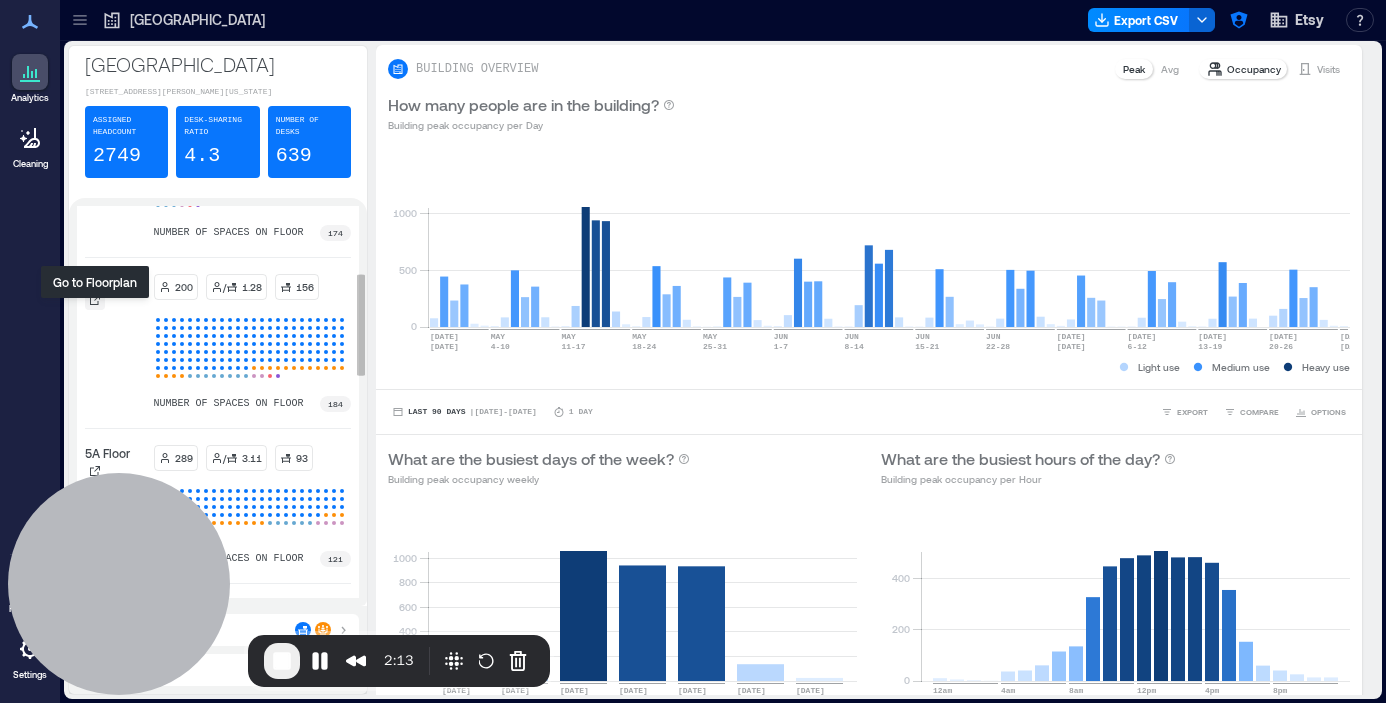 click 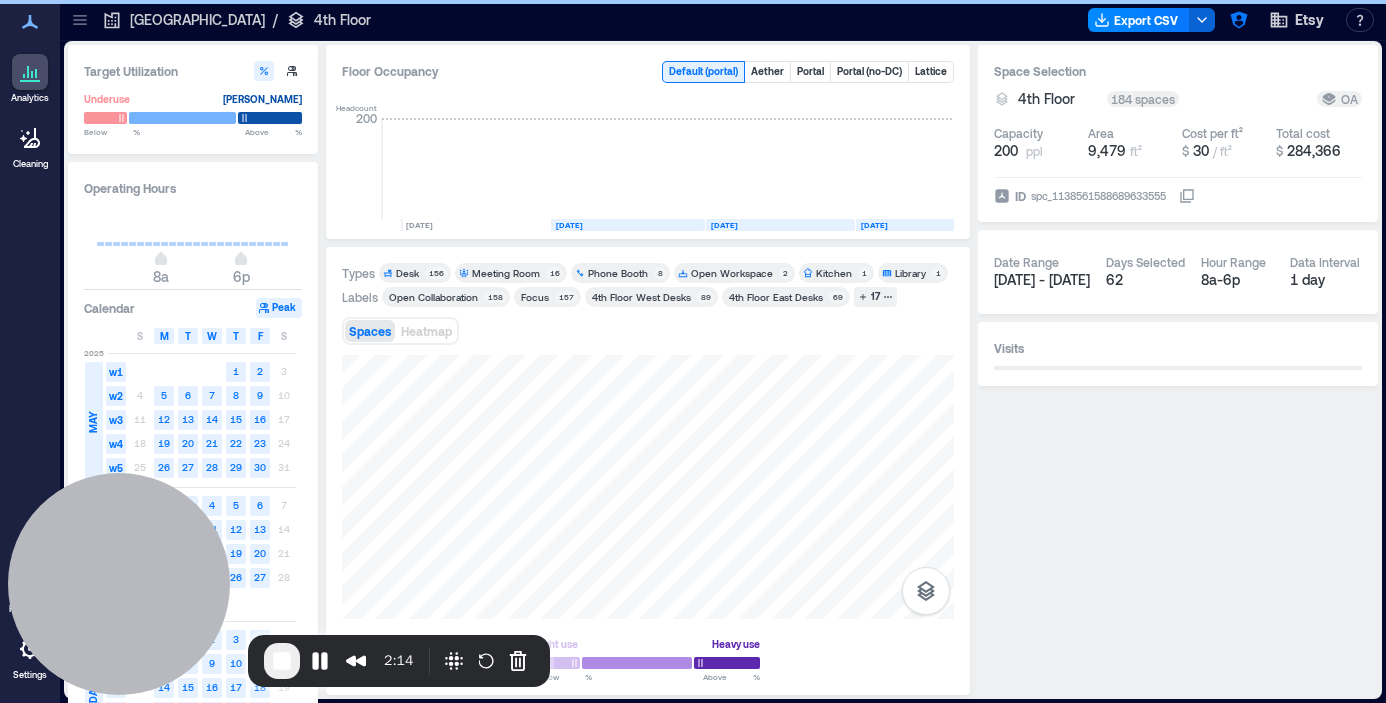 scroll, scrollTop: 0, scrollLeft: 3031, axis: horizontal 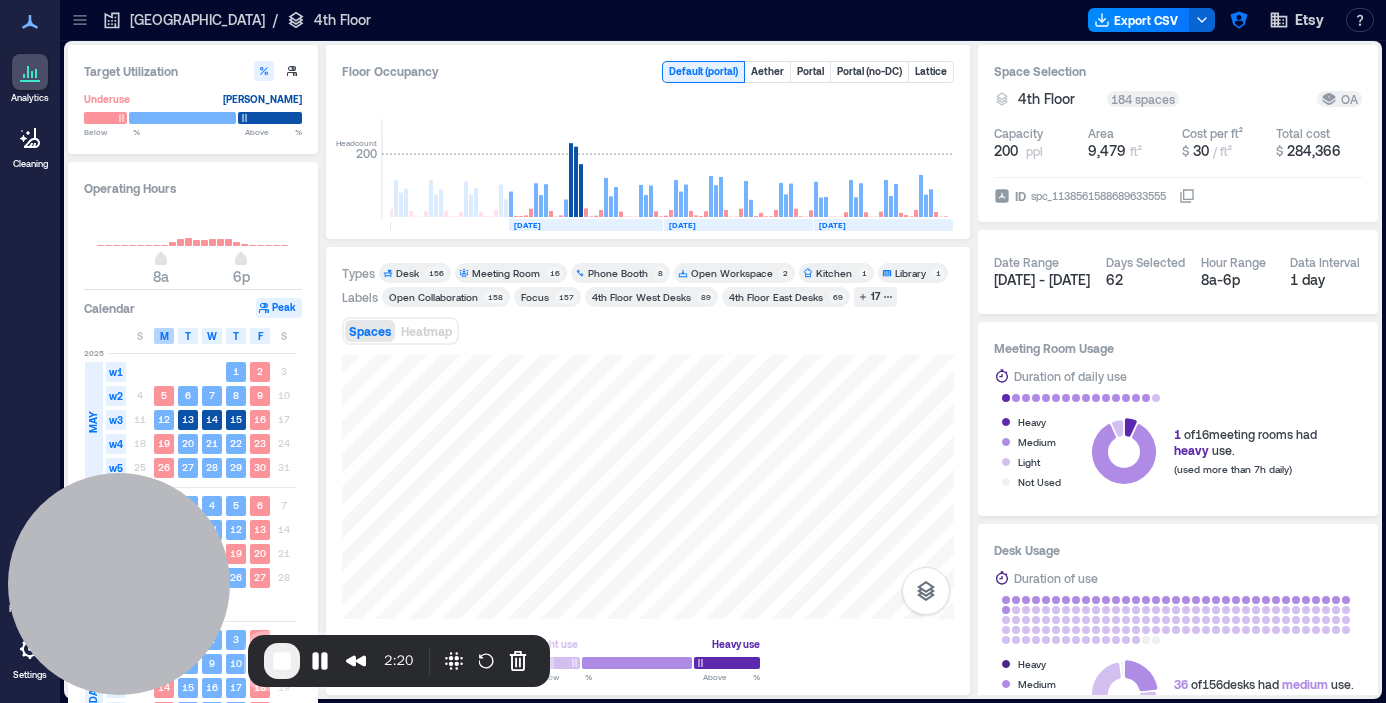 click on "M" at bounding box center [164, 336] 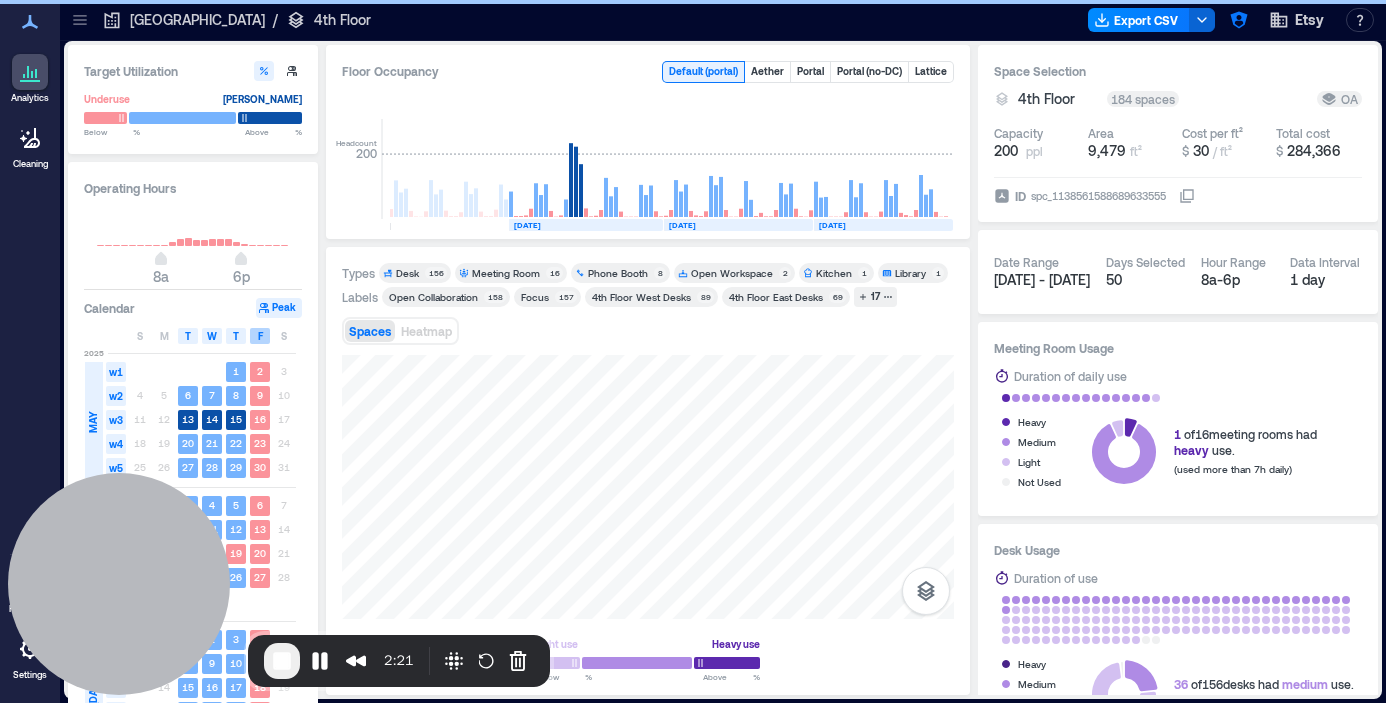 click on "F" at bounding box center [260, 336] 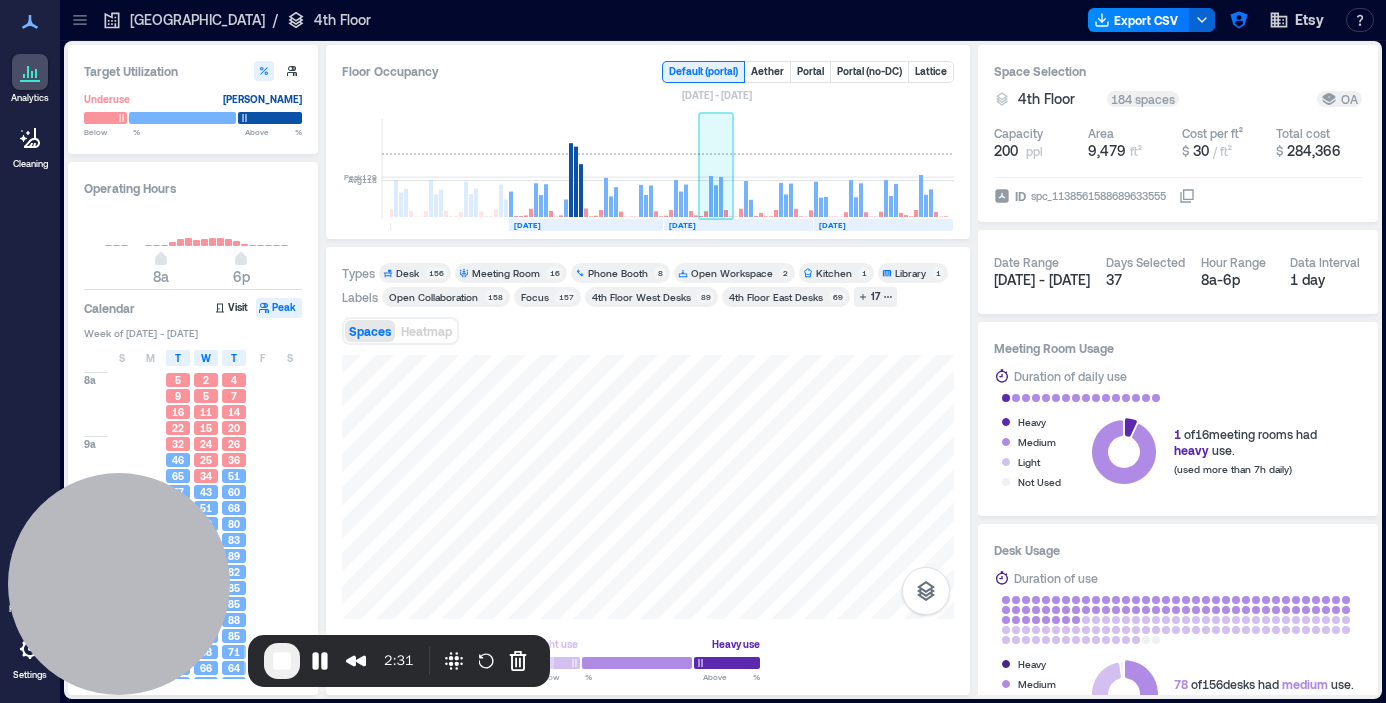 click 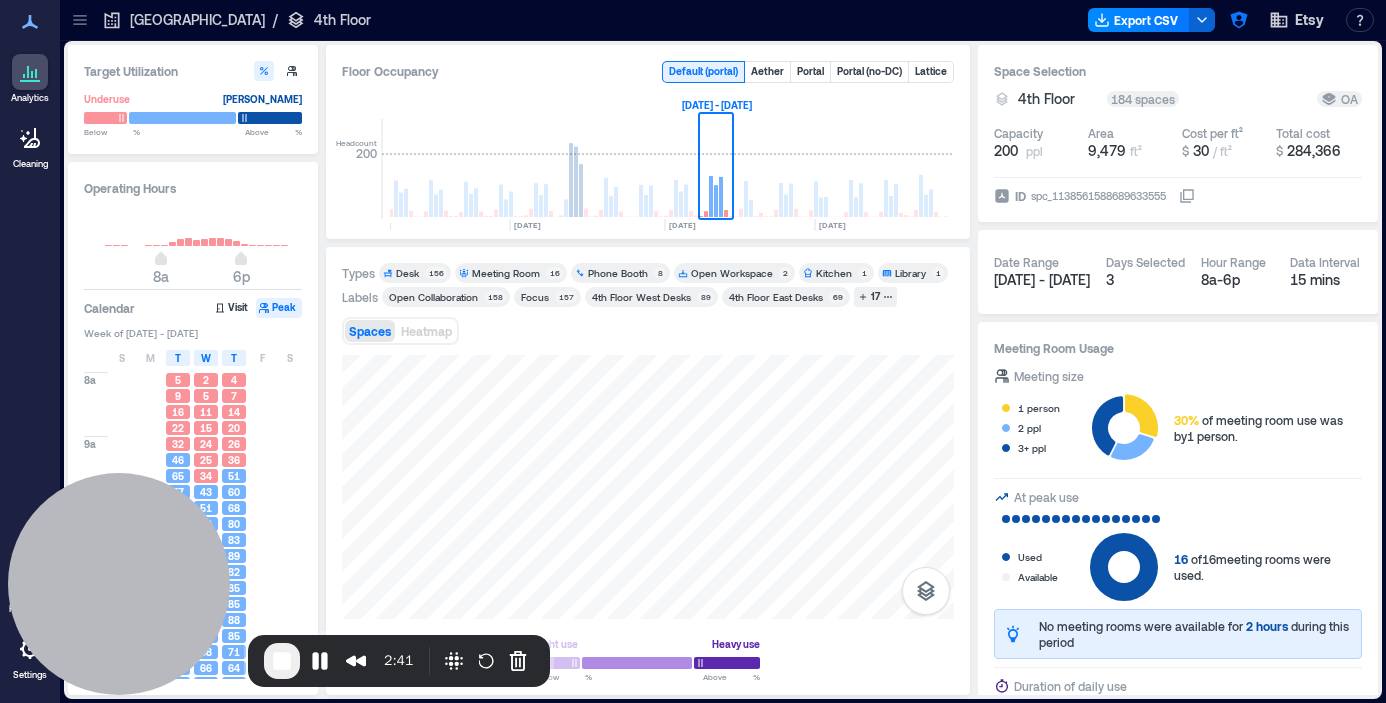 click on "Desk" at bounding box center (407, 273) 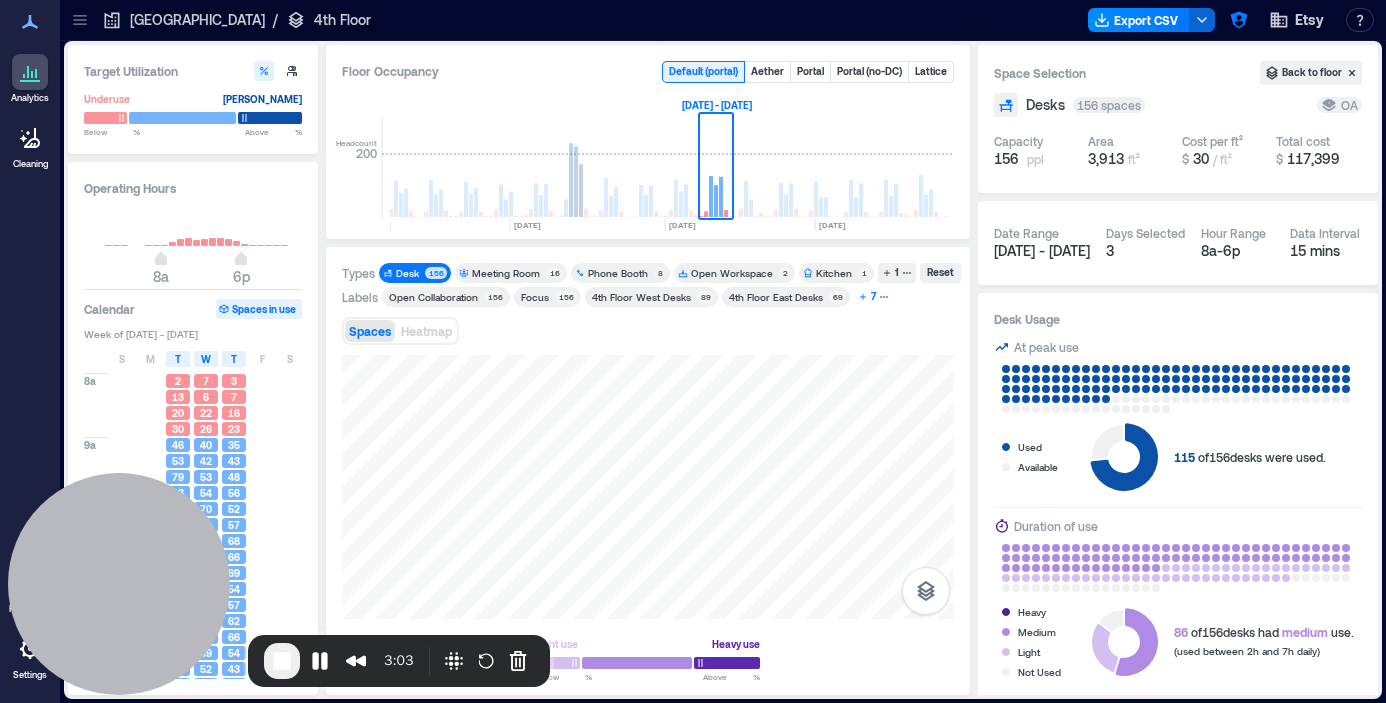 click 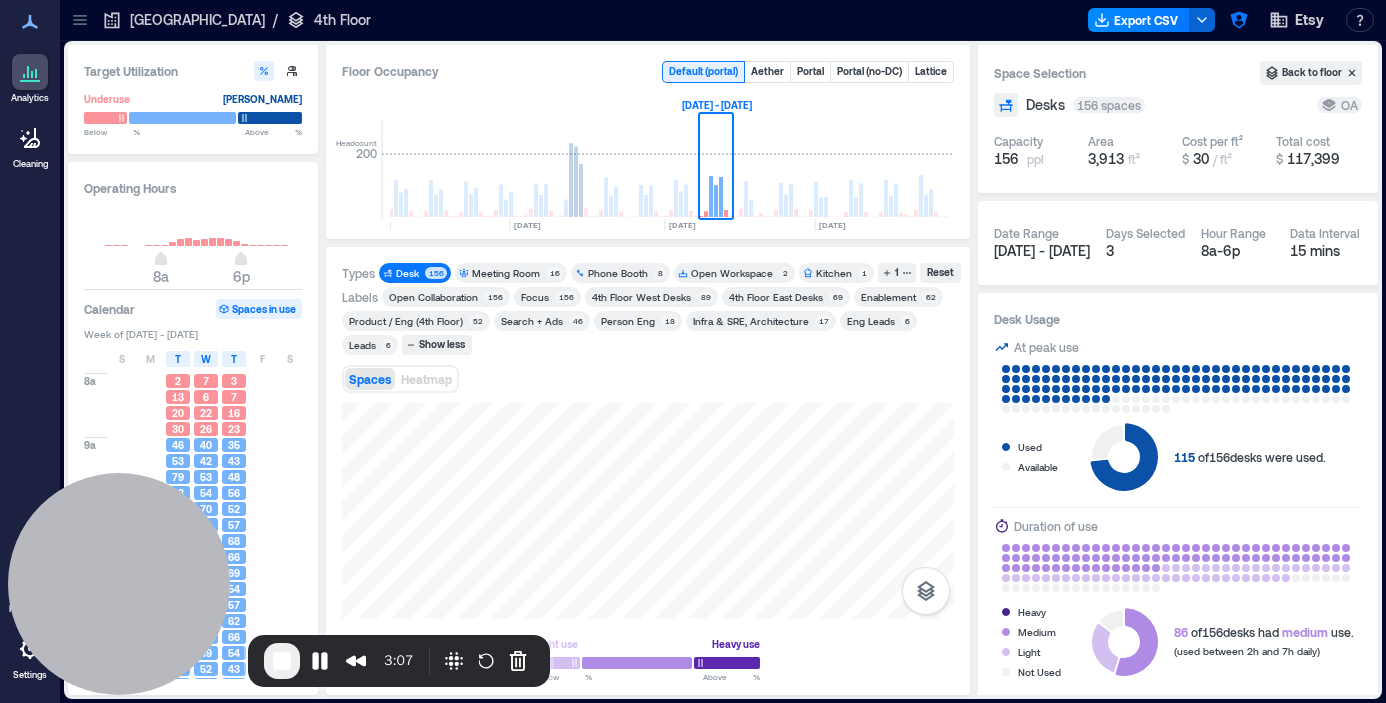 click on "Enablement" at bounding box center (888, 297) 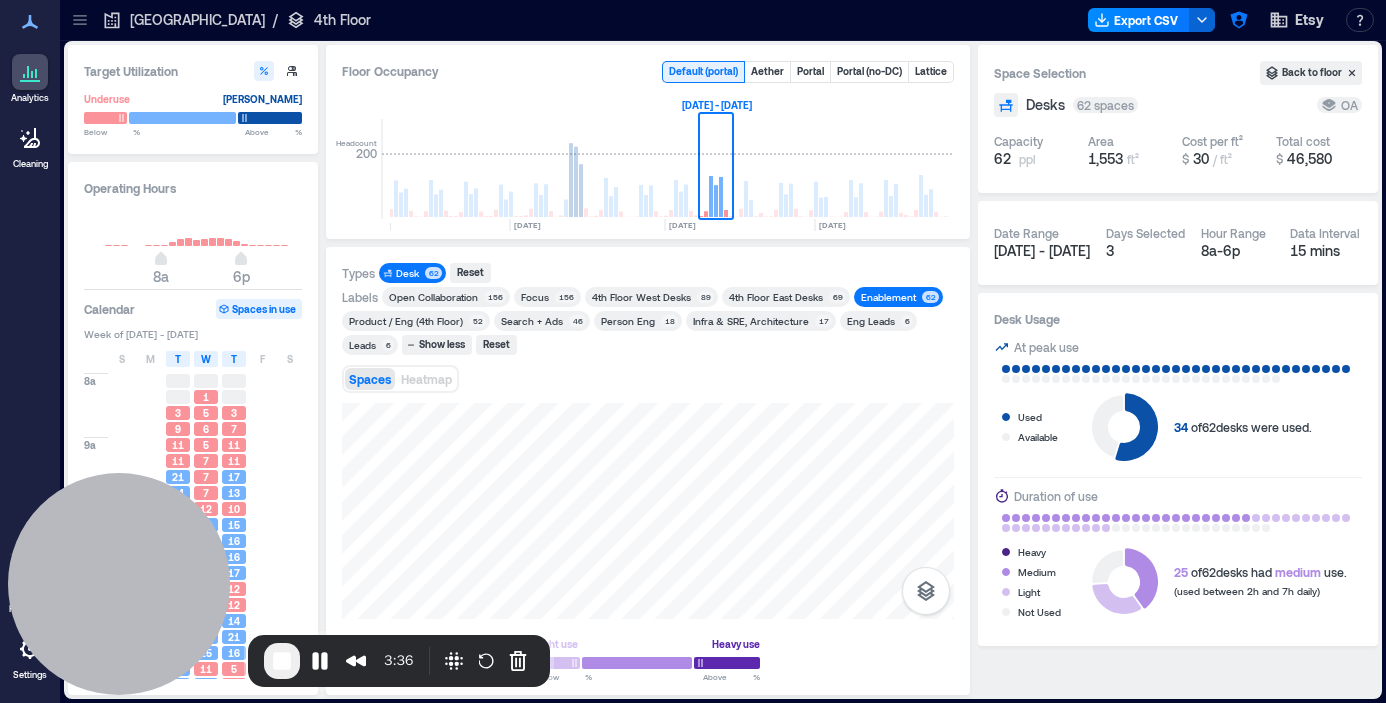 click on "[GEOGRAPHIC_DATA]" at bounding box center [197, 20] 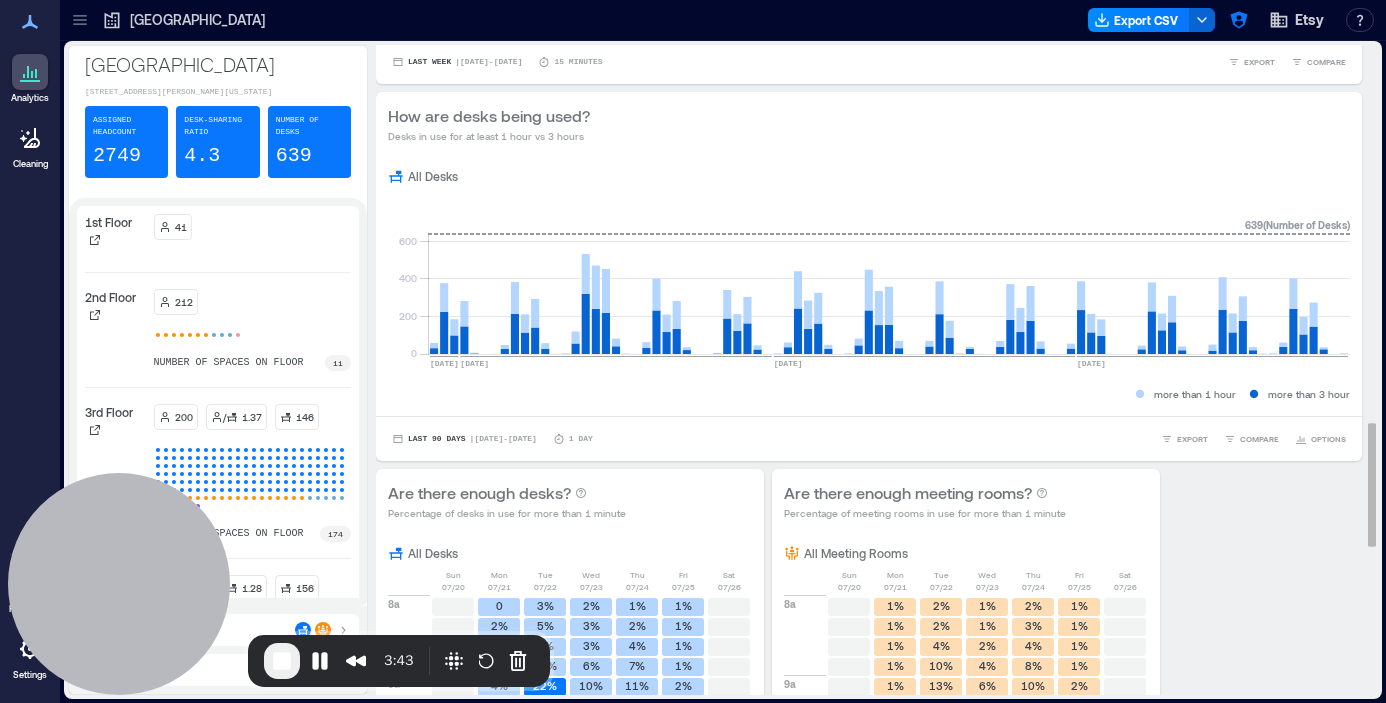 scroll, scrollTop: 1980, scrollLeft: 0, axis: vertical 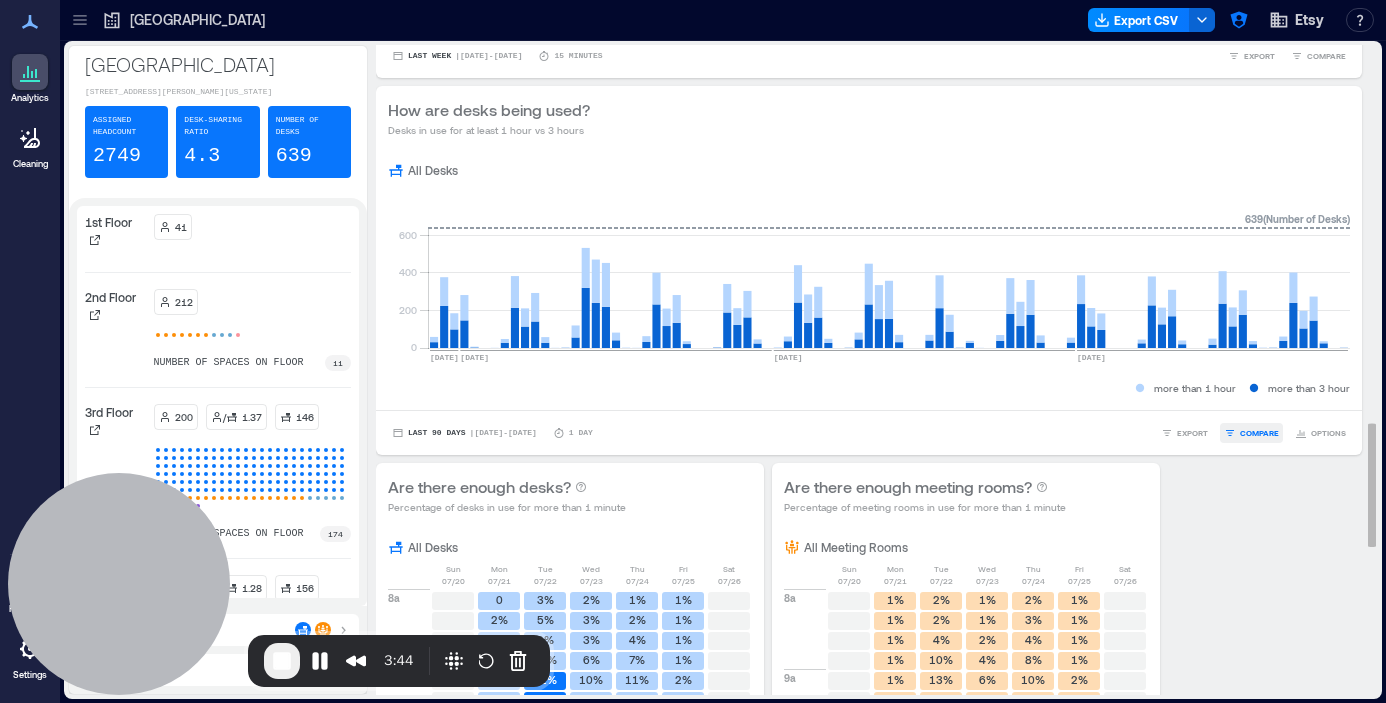 click on "COMPARE" at bounding box center (1259, 433) 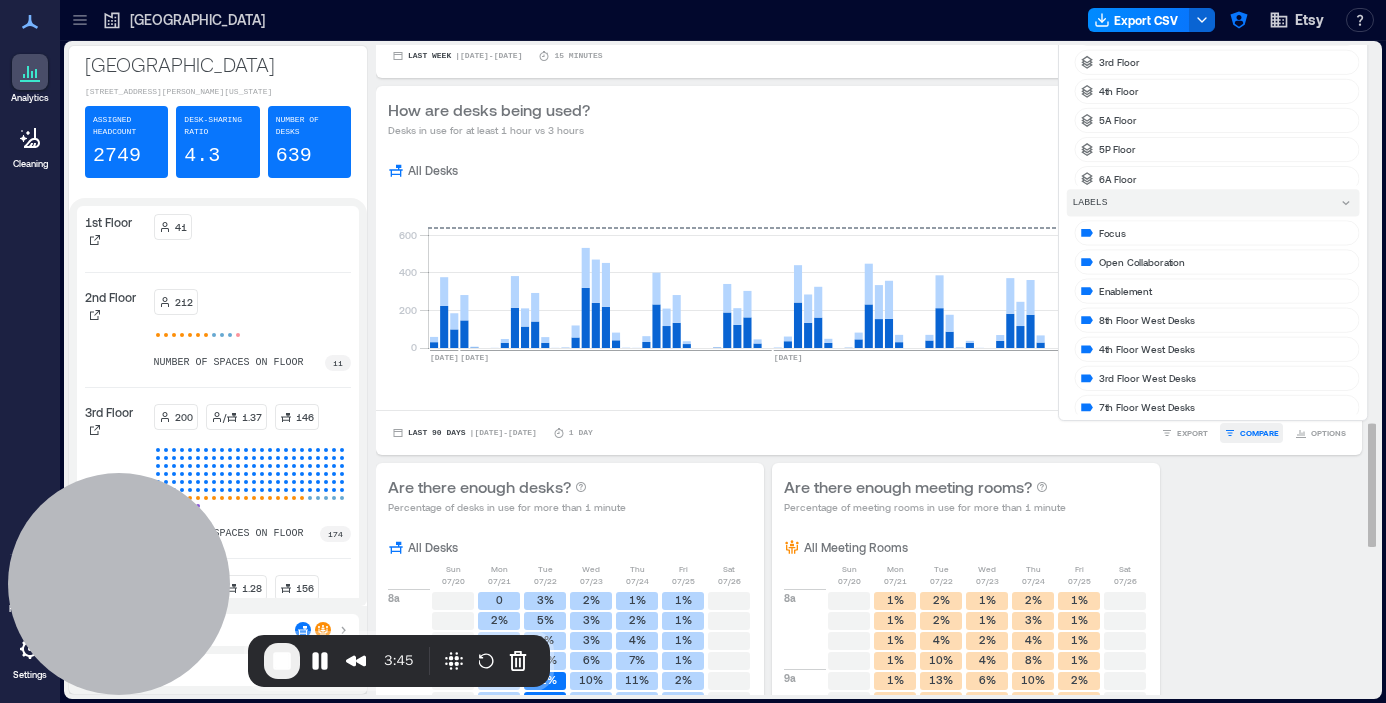 scroll, scrollTop: 1892, scrollLeft: 0, axis: vertical 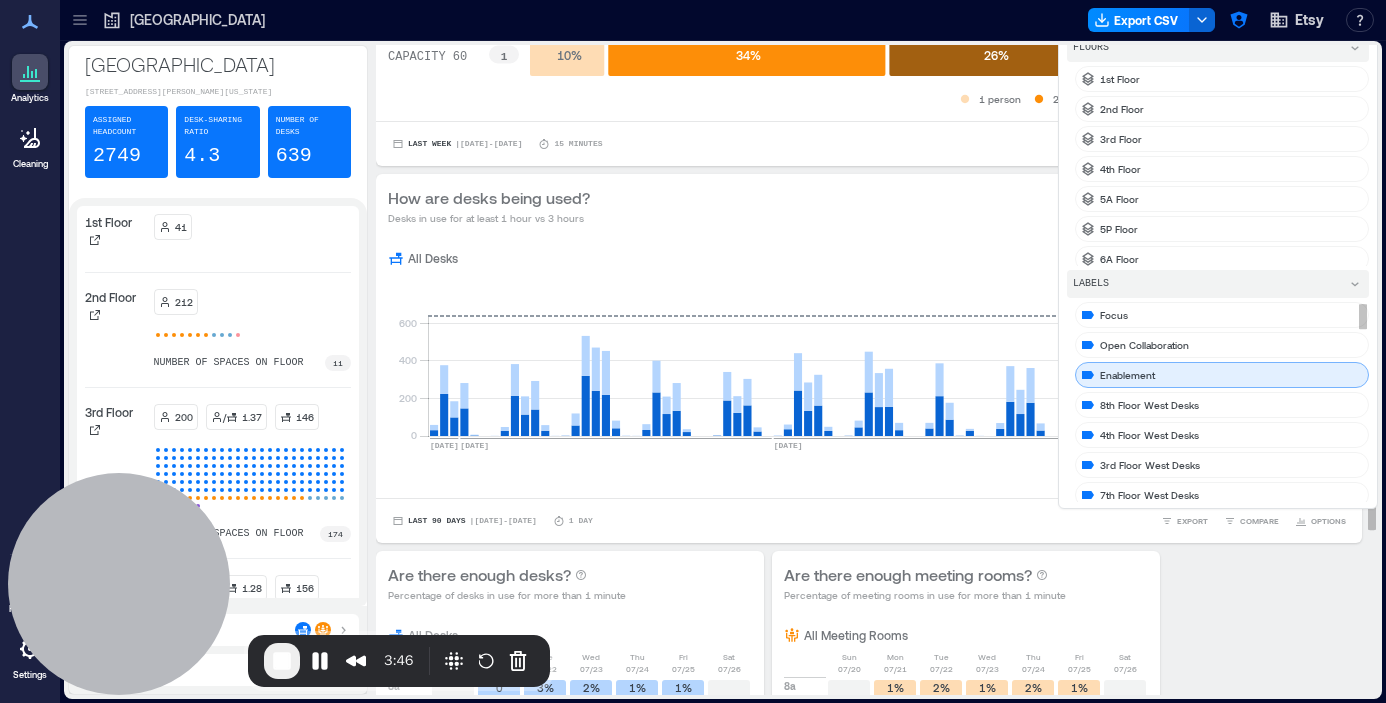 click on "Enablement" at bounding box center (1222, 375) 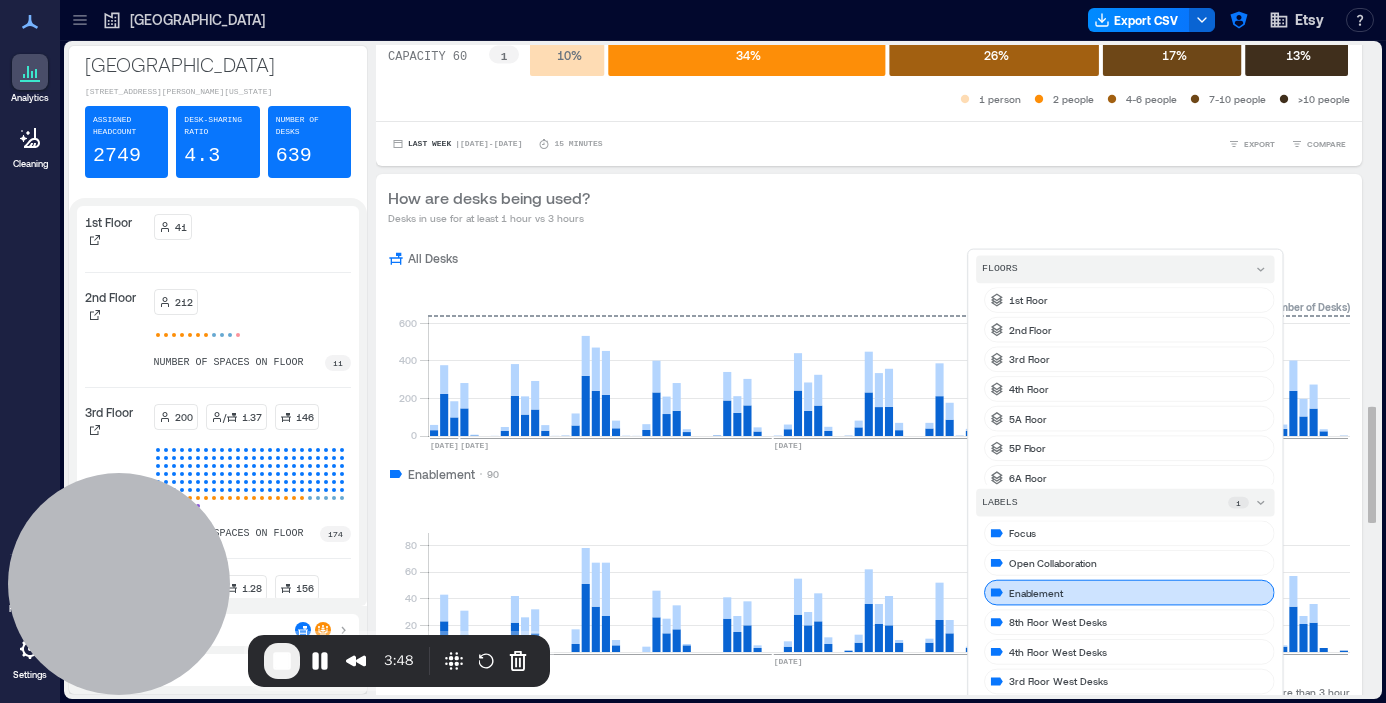 click on "How are desks being used? Desks in use for at least 1 hour vs 3 hours" at bounding box center (869, 206) 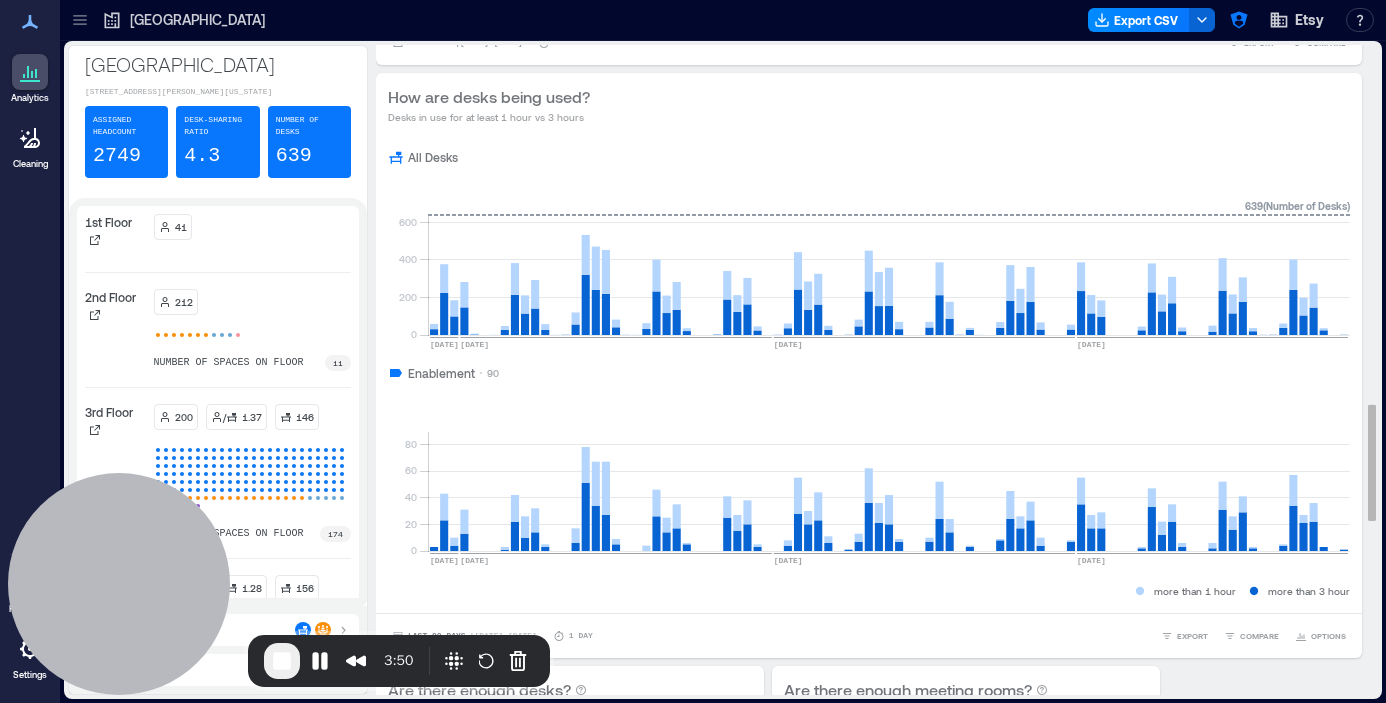 scroll, scrollTop: 1989, scrollLeft: 0, axis: vertical 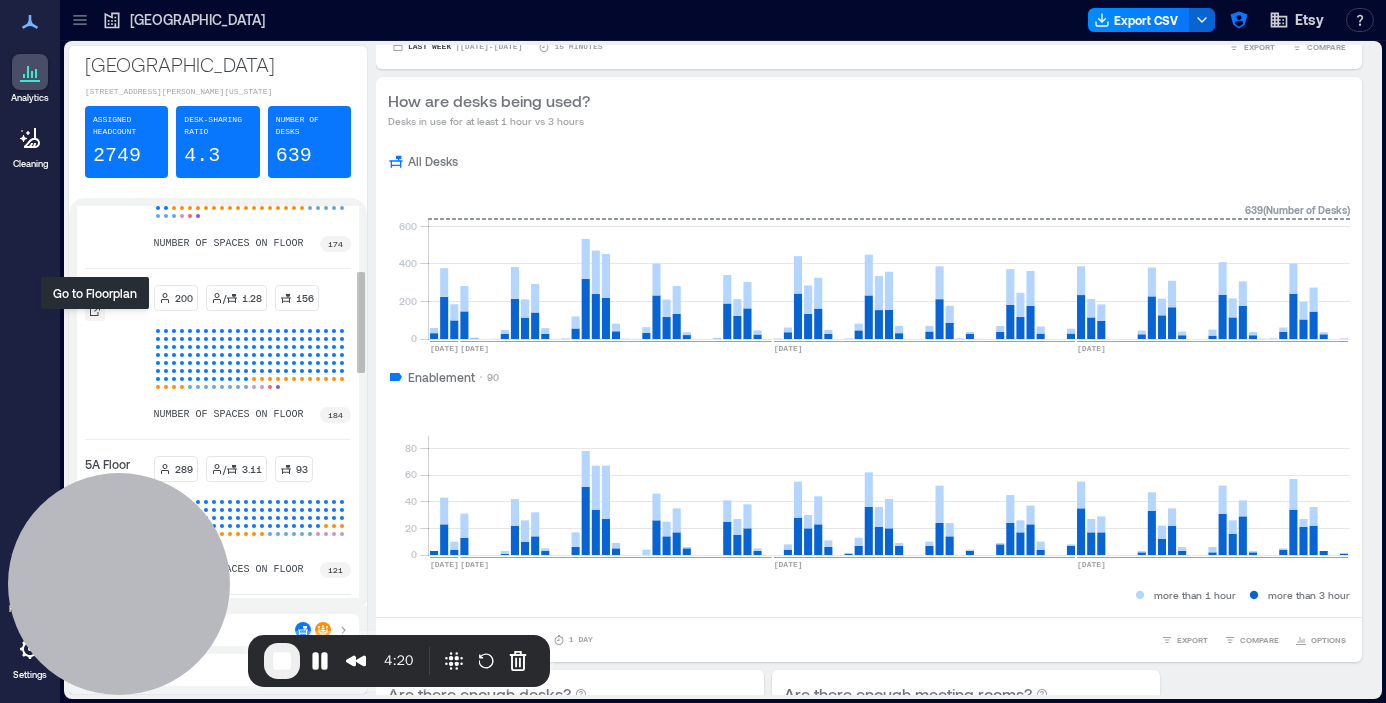 click 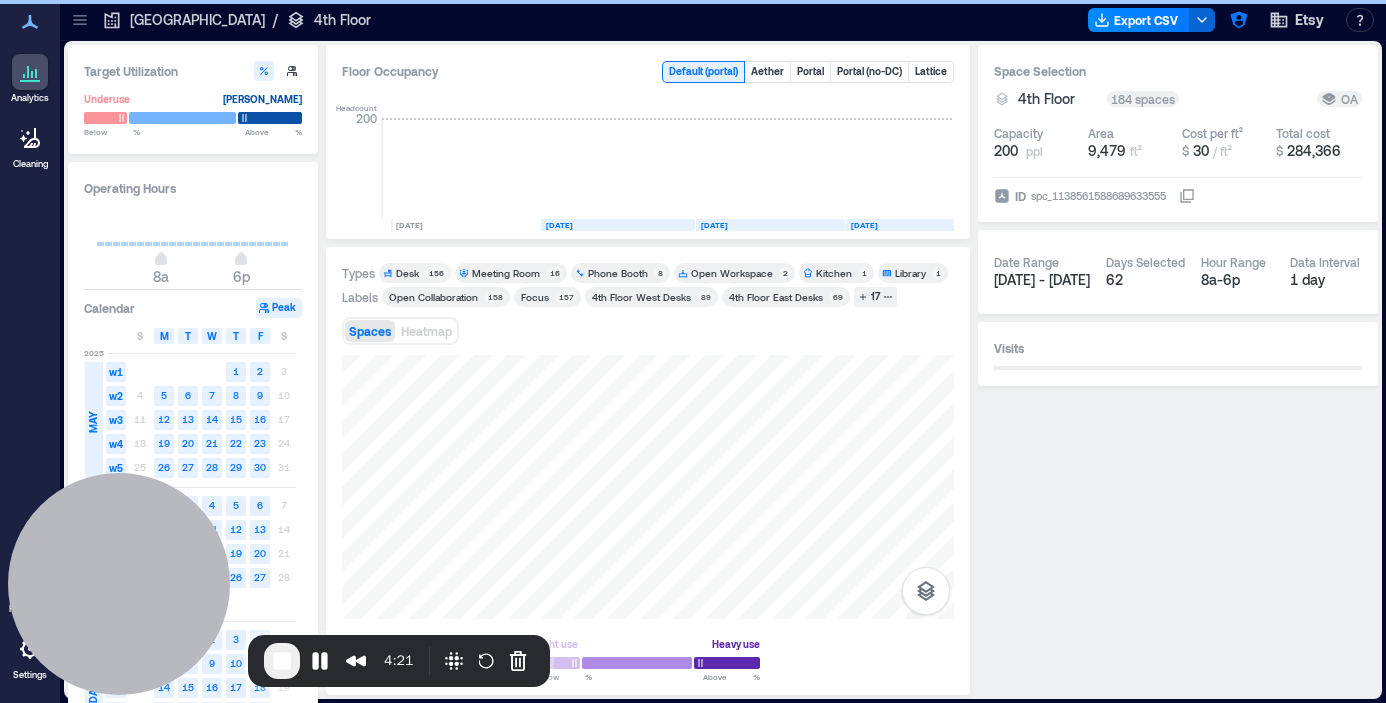 scroll, scrollTop: 0, scrollLeft: 3031, axis: horizontal 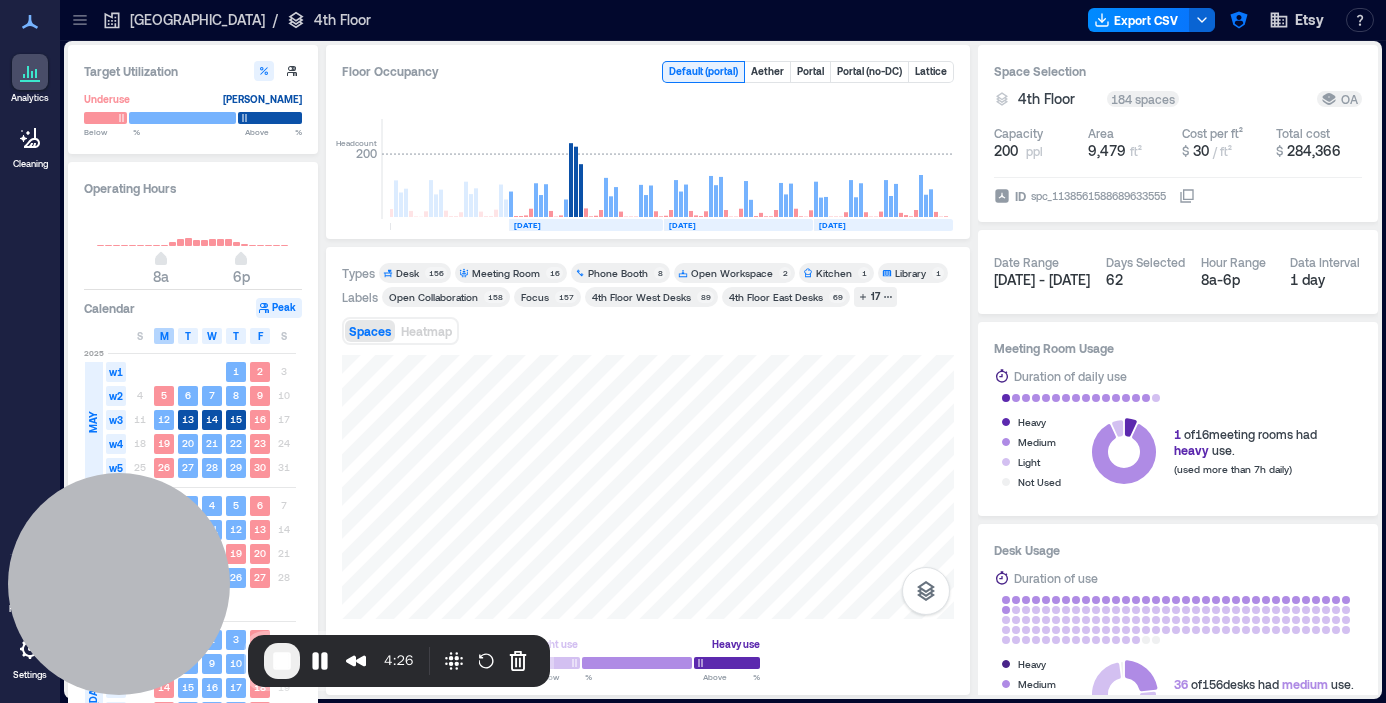 click on "M" at bounding box center (164, 336) 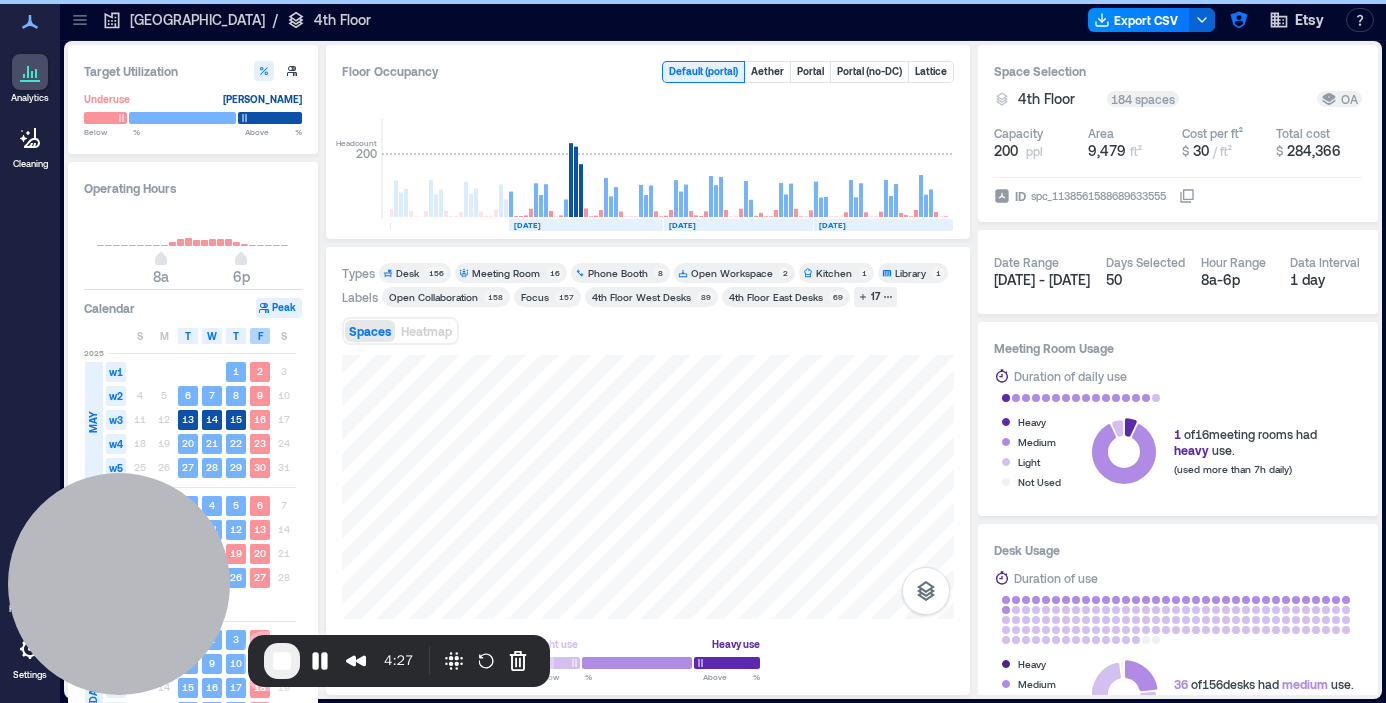 click on "F" at bounding box center (260, 336) 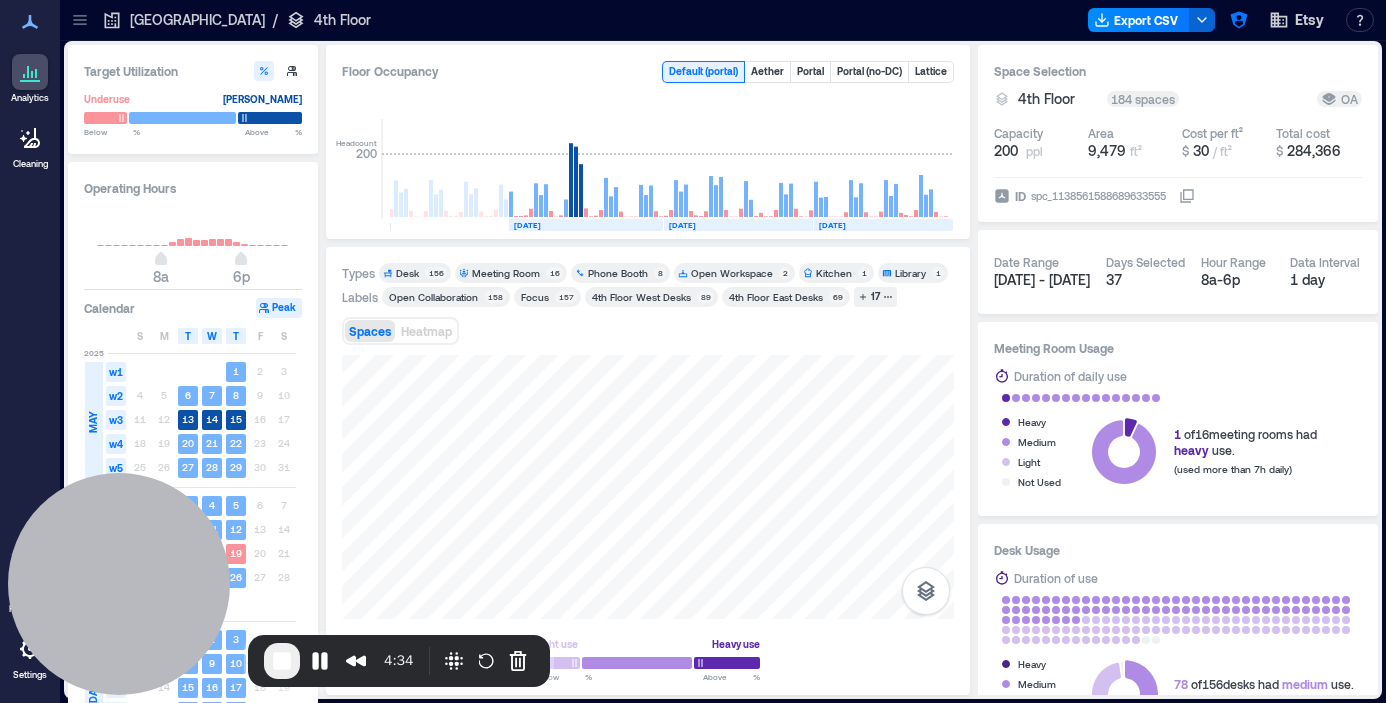 click on "Meeting Room" at bounding box center (506, 273) 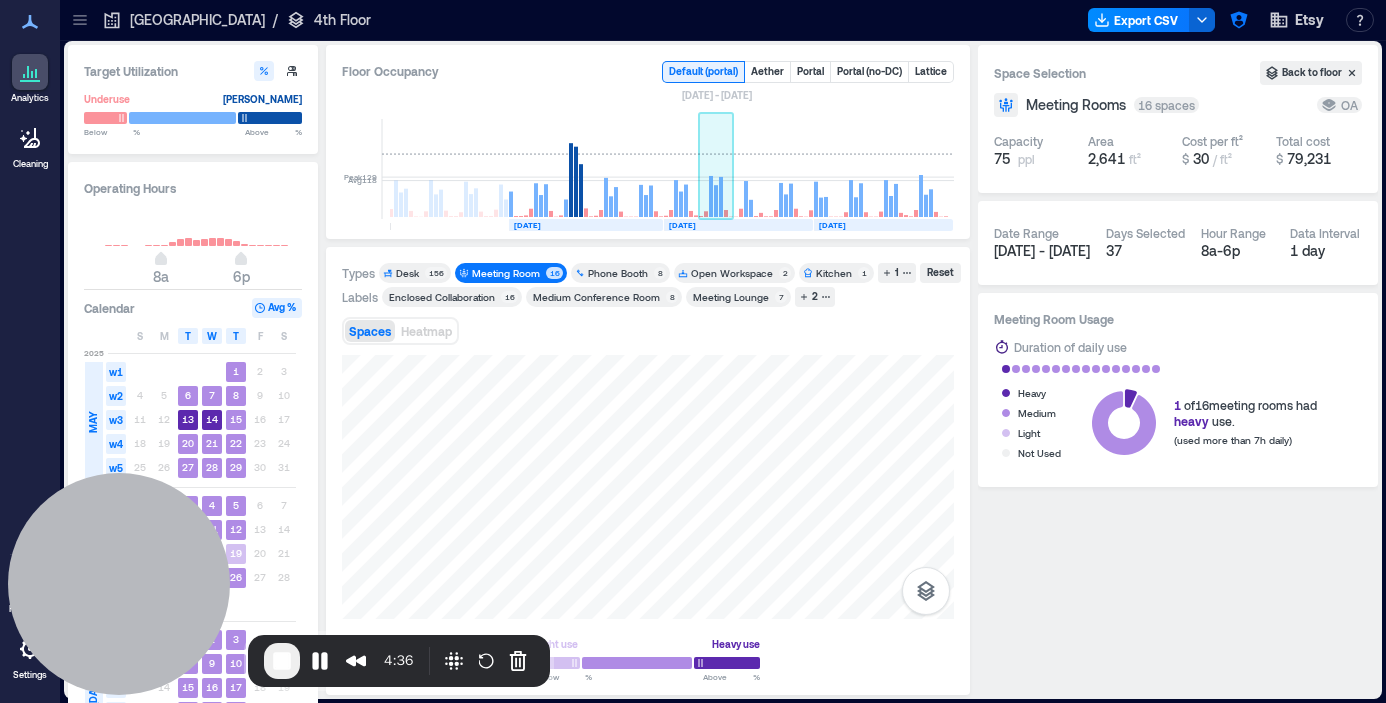 click 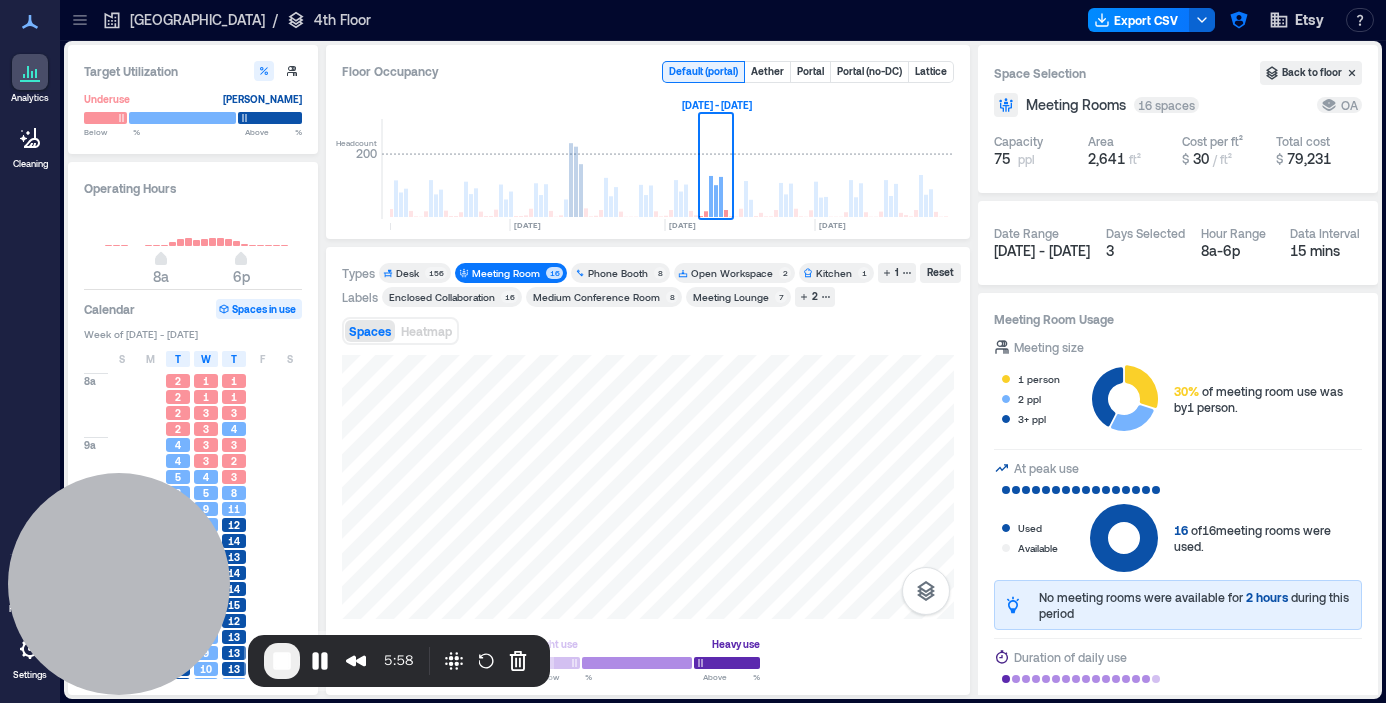 click at bounding box center [282, 661] 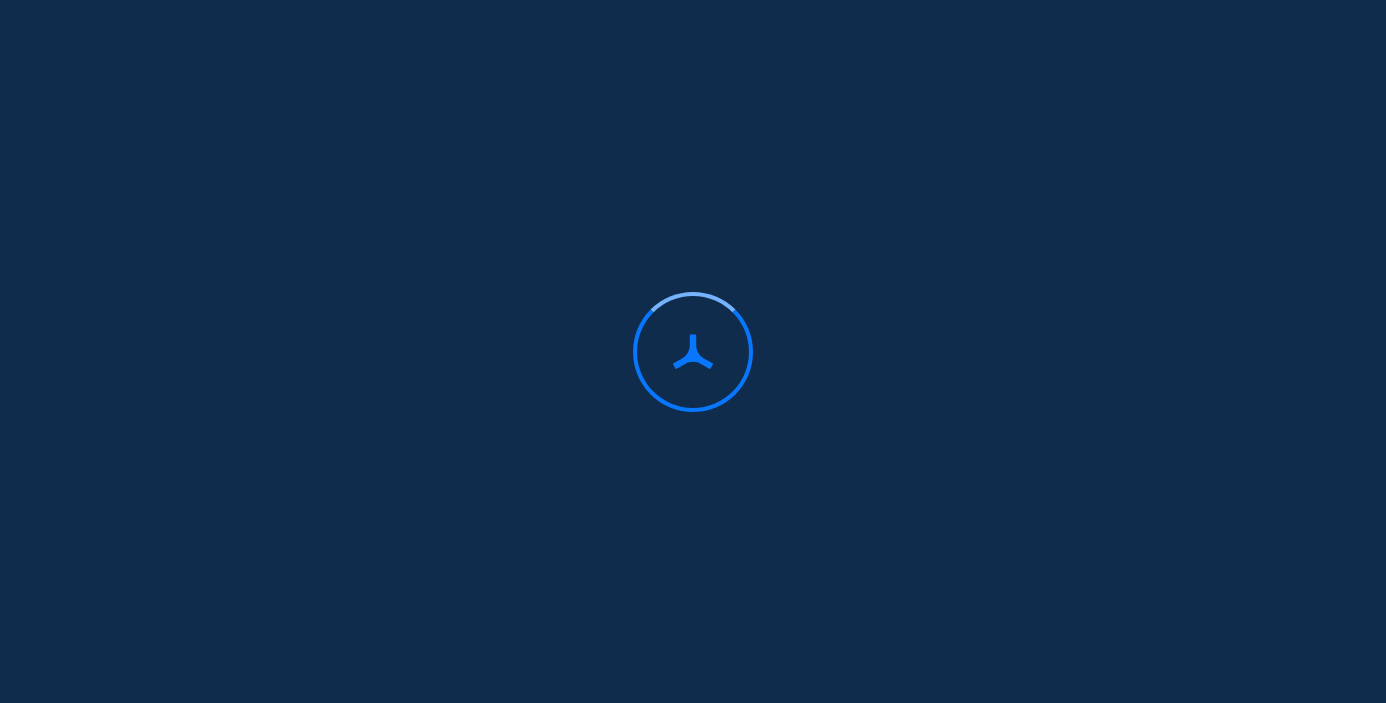 scroll, scrollTop: 0, scrollLeft: 0, axis: both 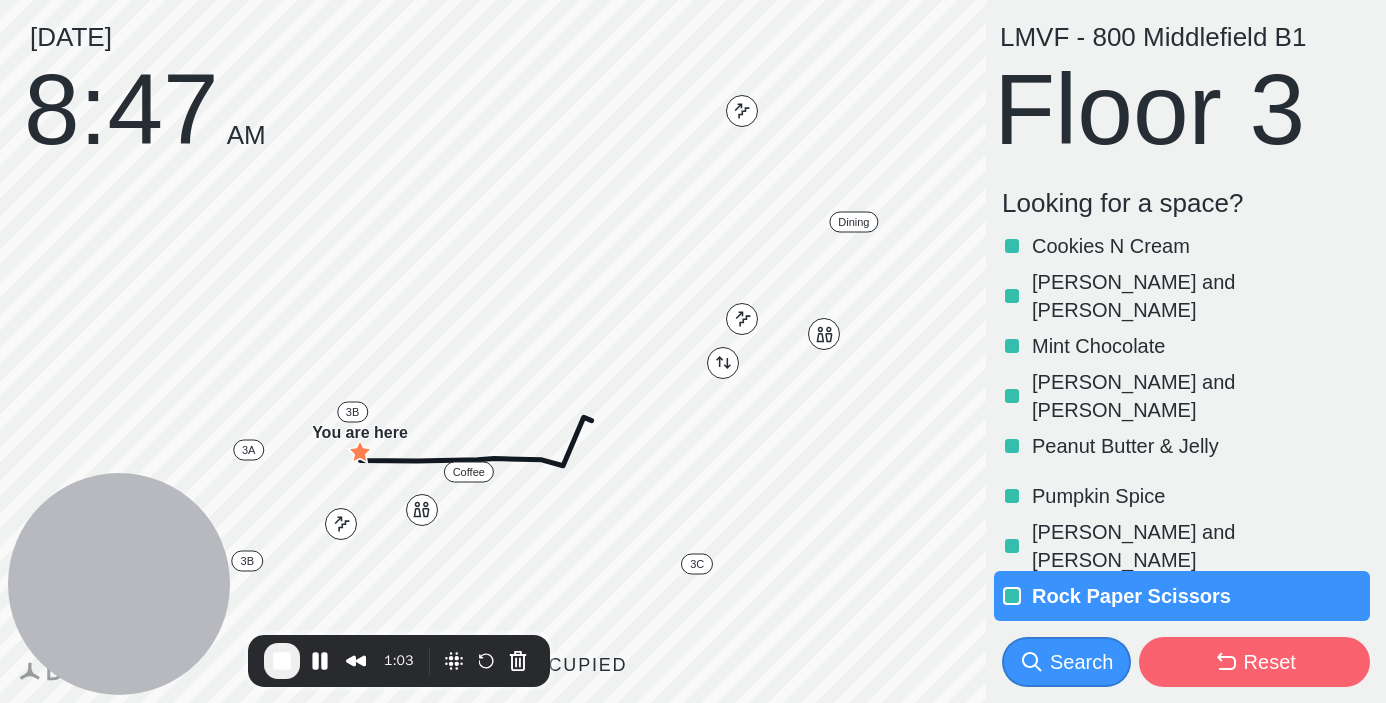 click 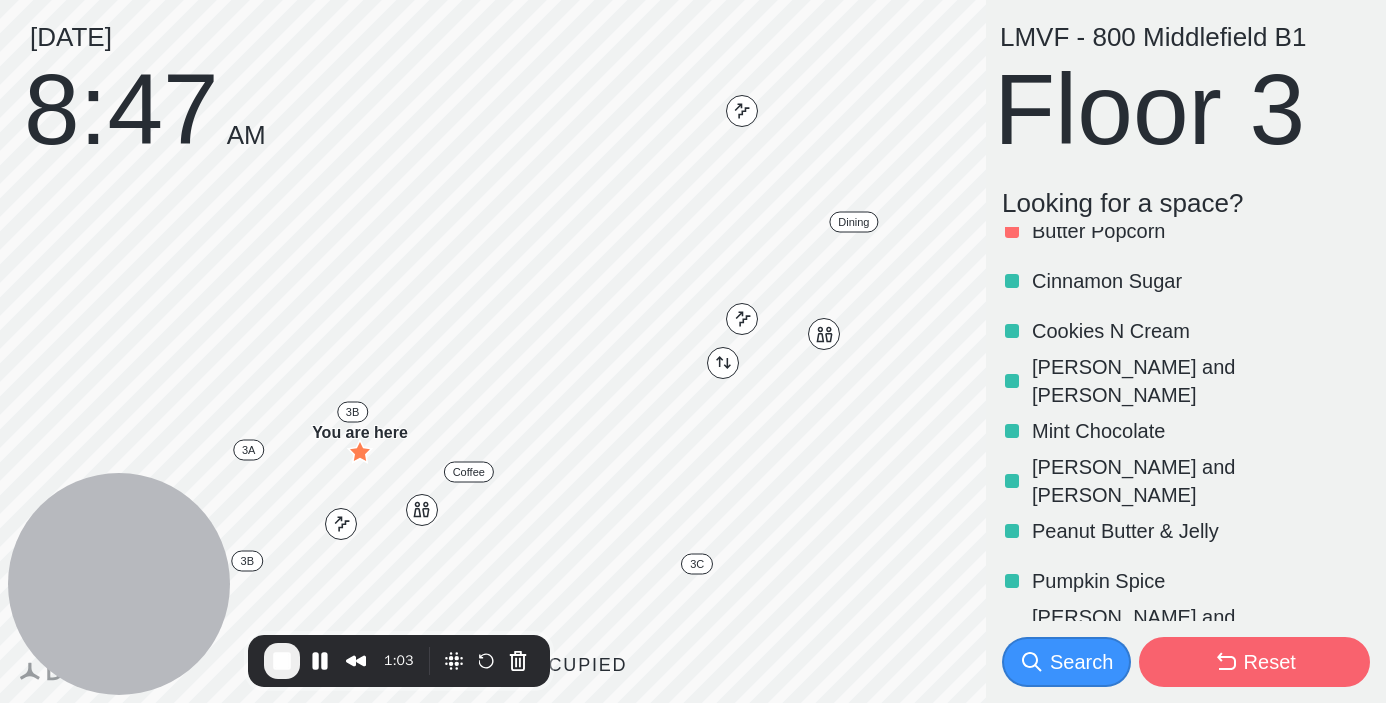 scroll, scrollTop: 0, scrollLeft: 0, axis: both 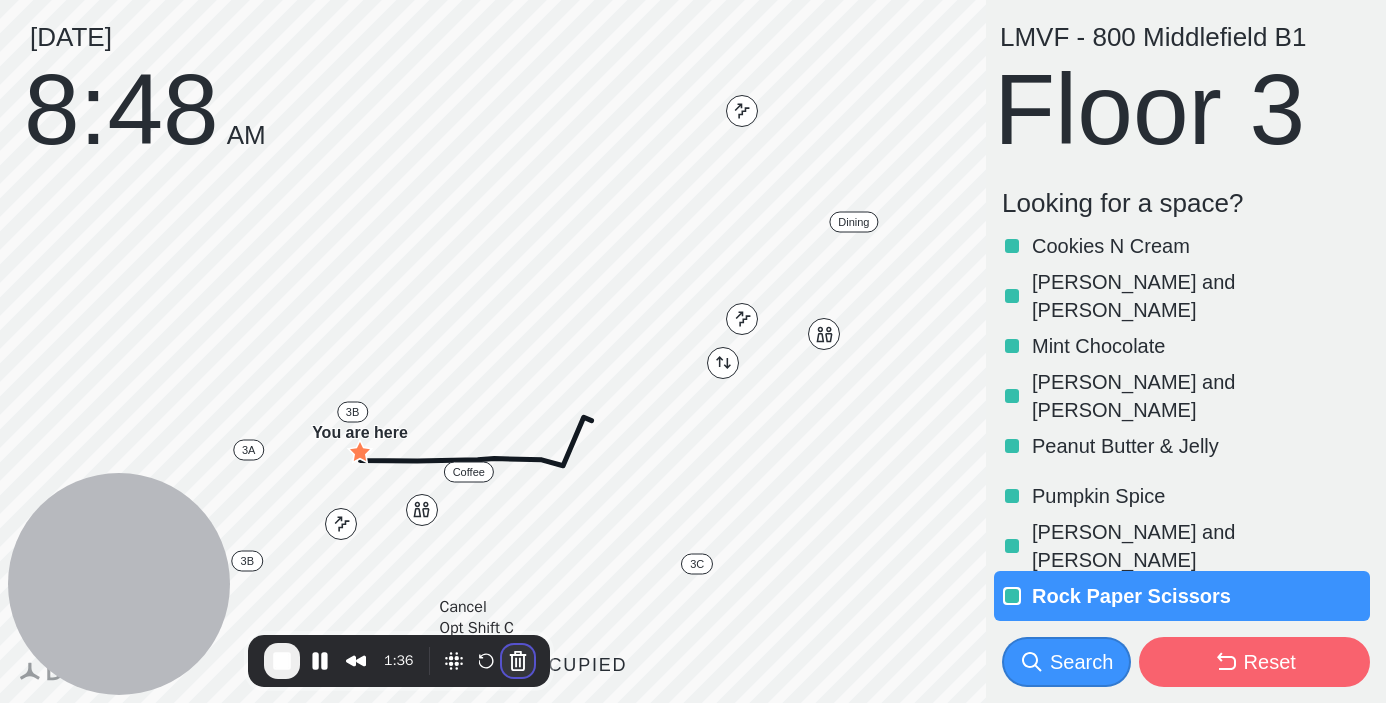 click at bounding box center (518, 661) 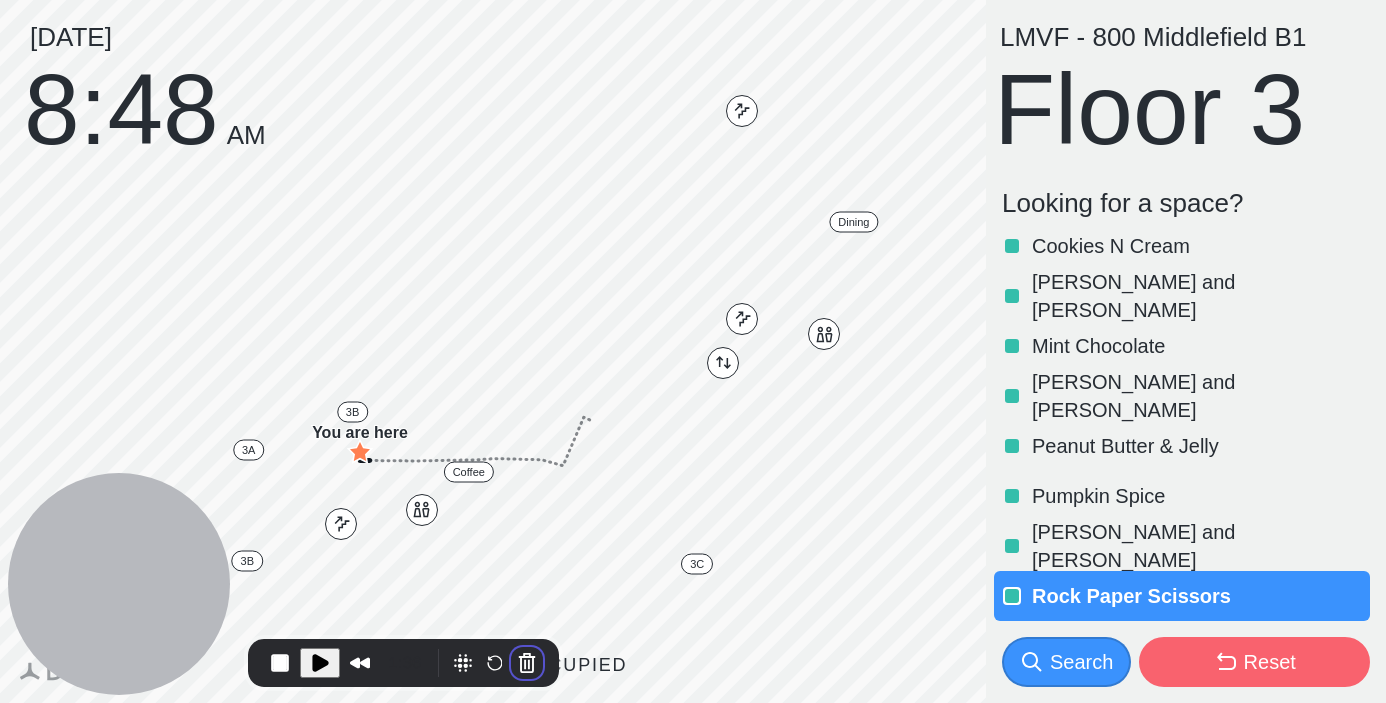 click on "Cancel recording" at bounding box center (524, 883) 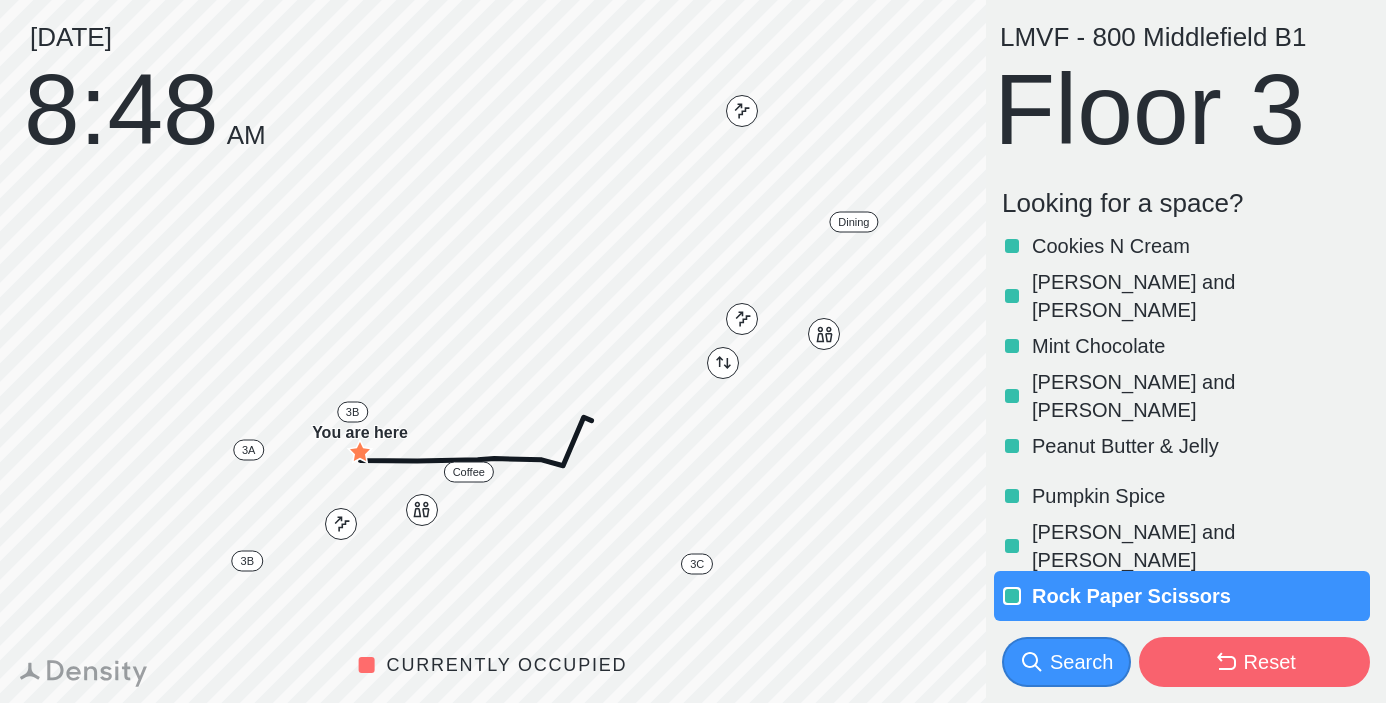 click on "Reset" at bounding box center [1254, 662] 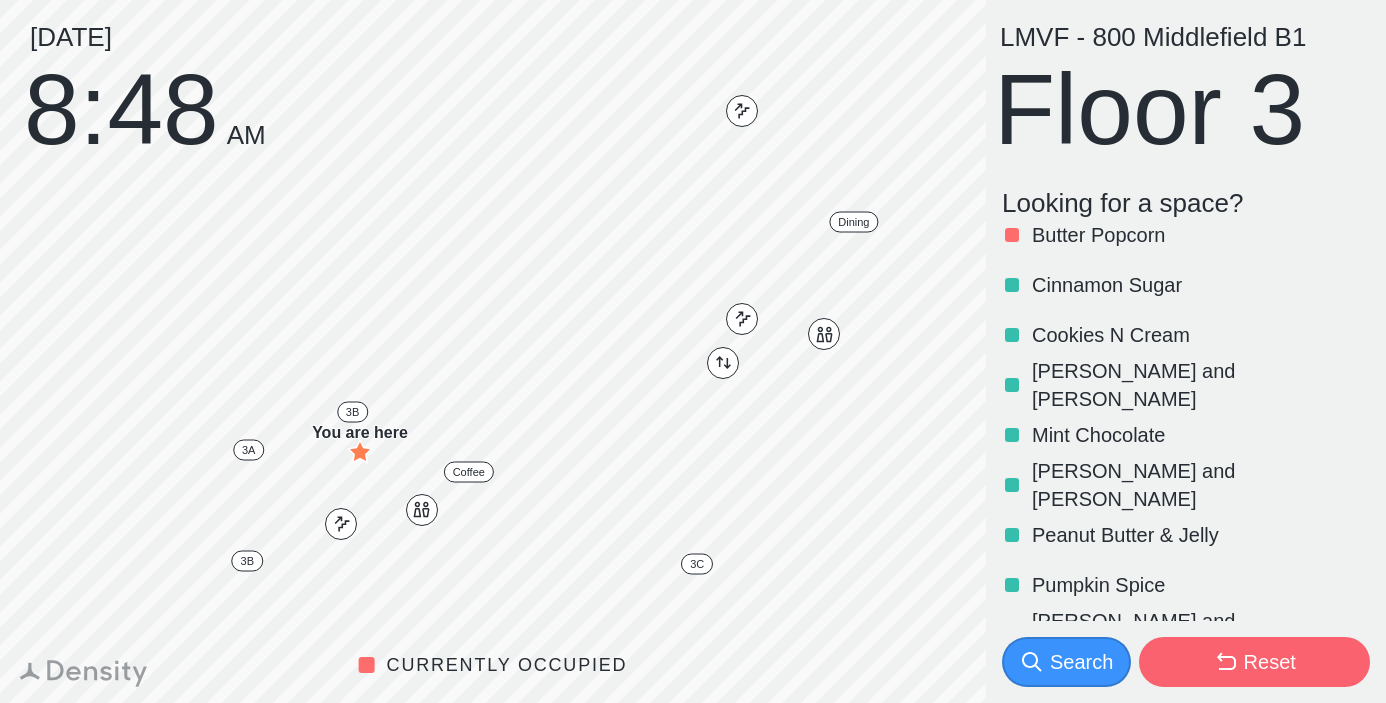scroll, scrollTop: 0, scrollLeft: 0, axis: both 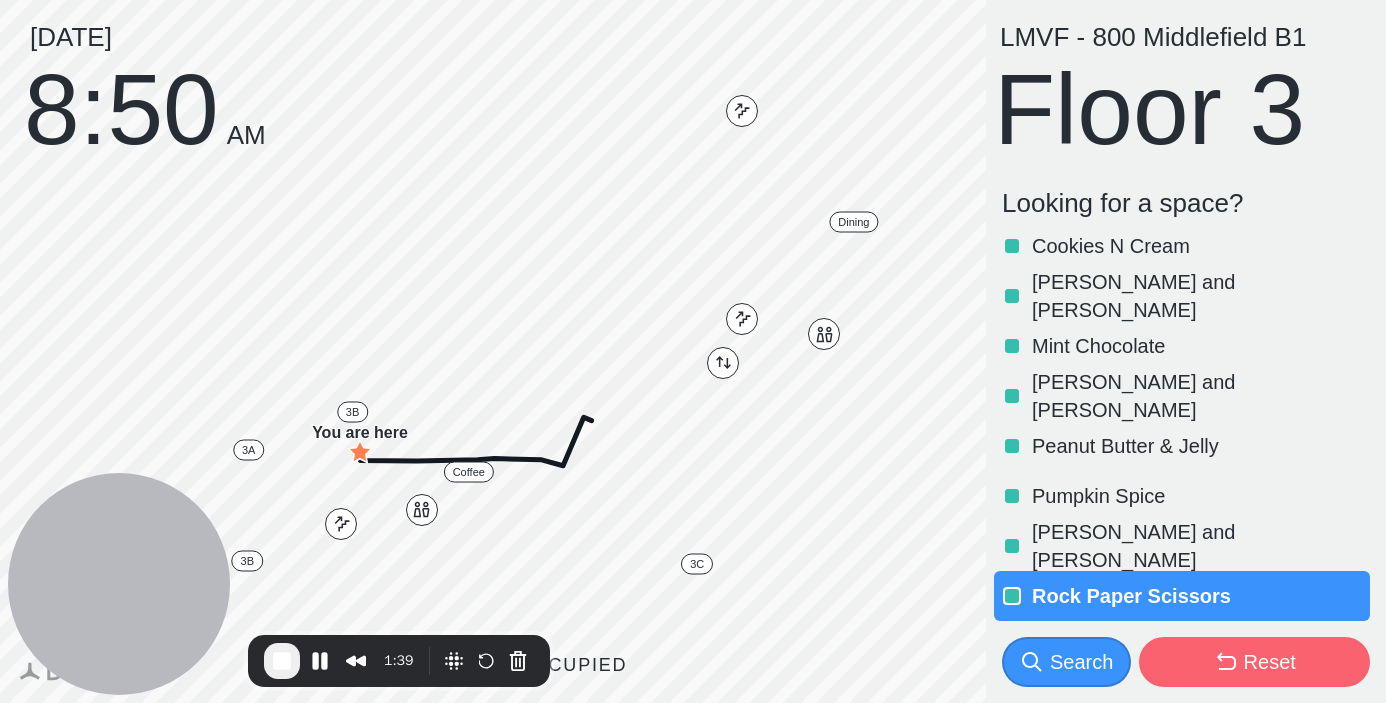 click on "Reset" at bounding box center (1270, 662) 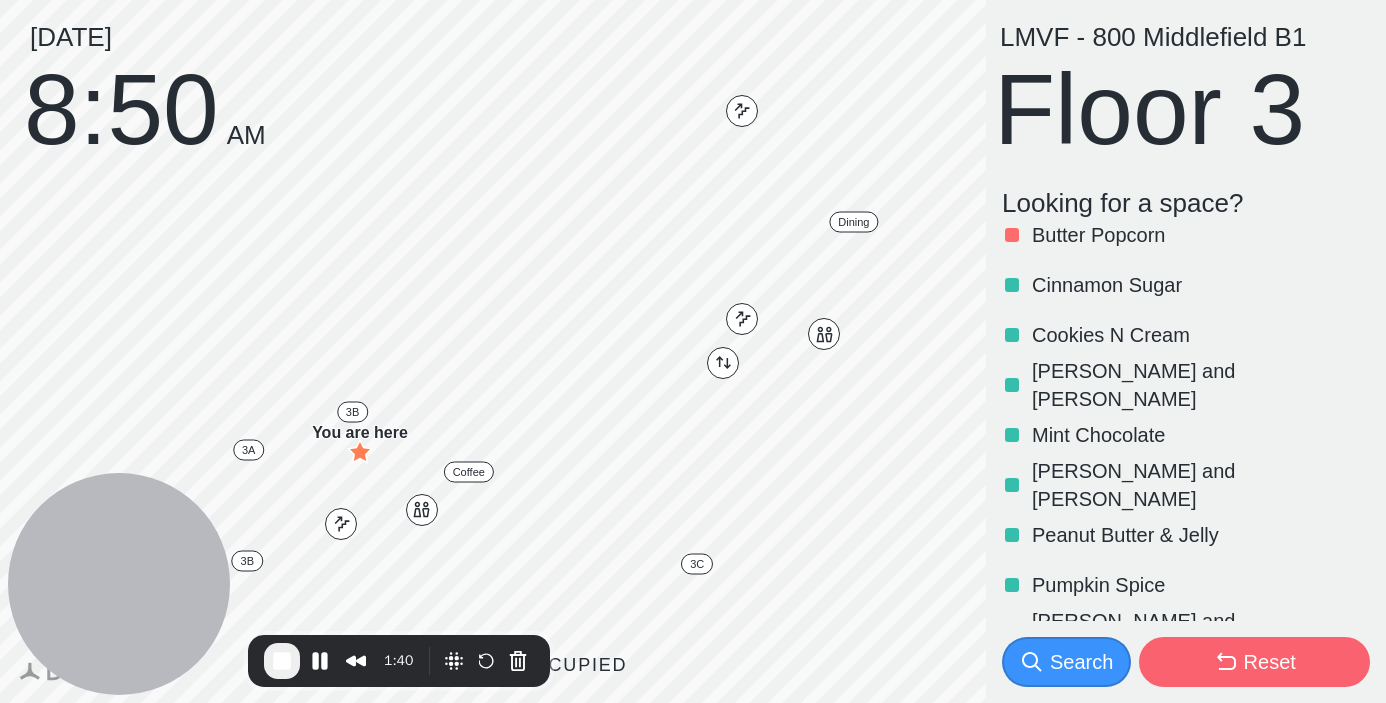 scroll, scrollTop: 0, scrollLeft: 0, axis: both 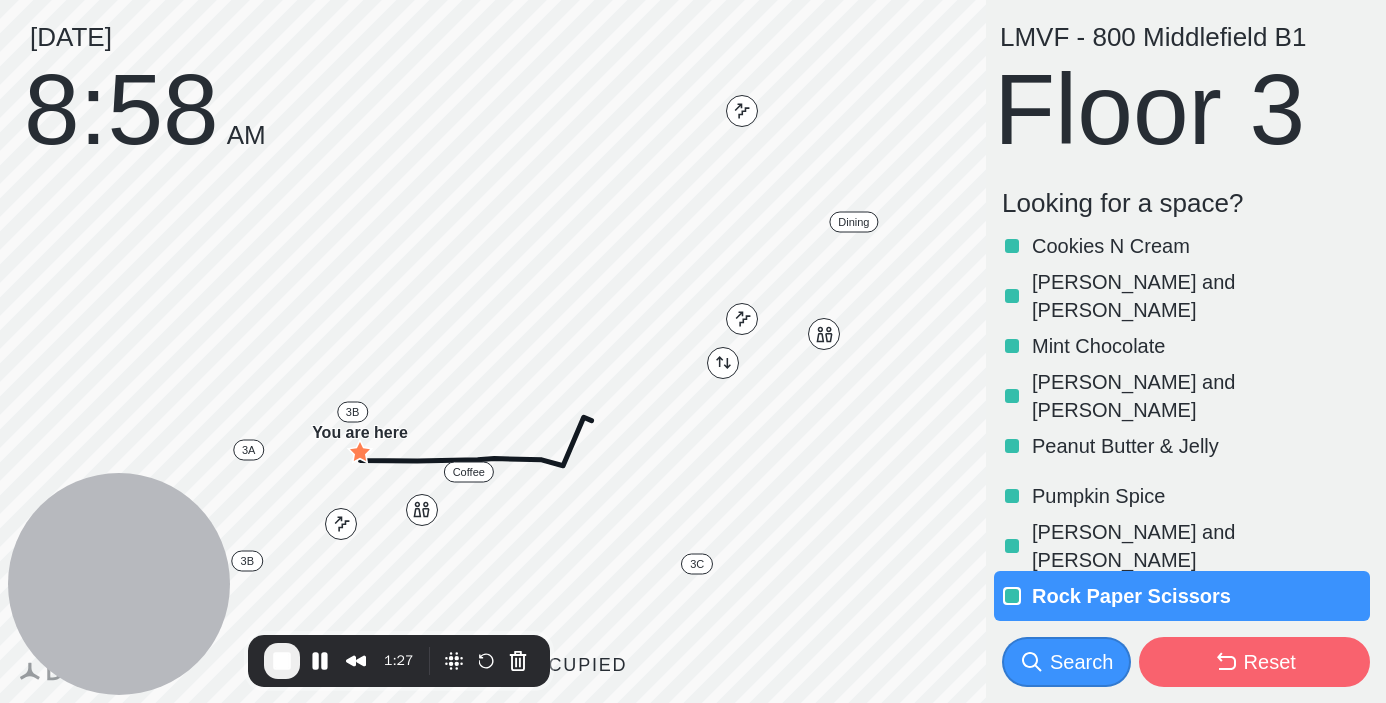 click on "Reset" at bounding box center [1255, 662] 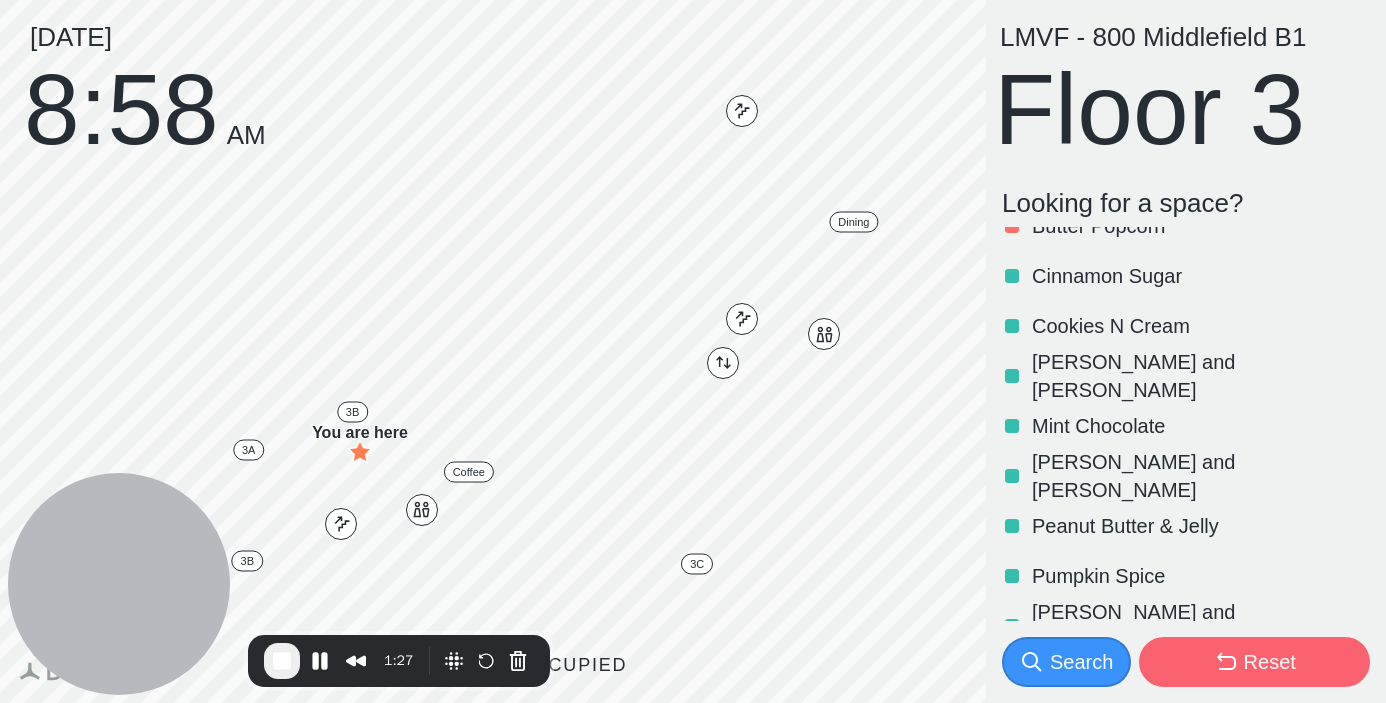 scroll, scrollTop: 0, scrollLeft: 0, axis: both 